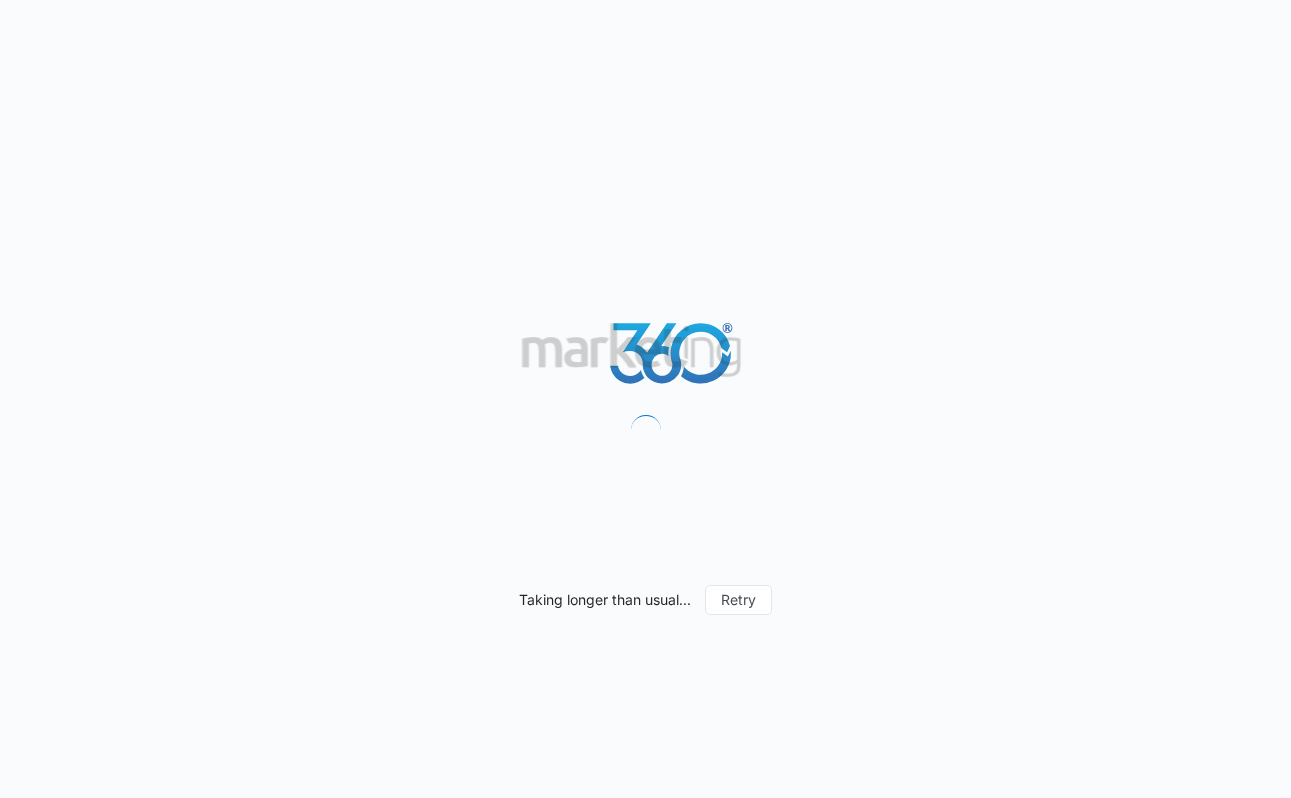 scroll, scrollTop: 0, scrollLeft: 0, axis: both 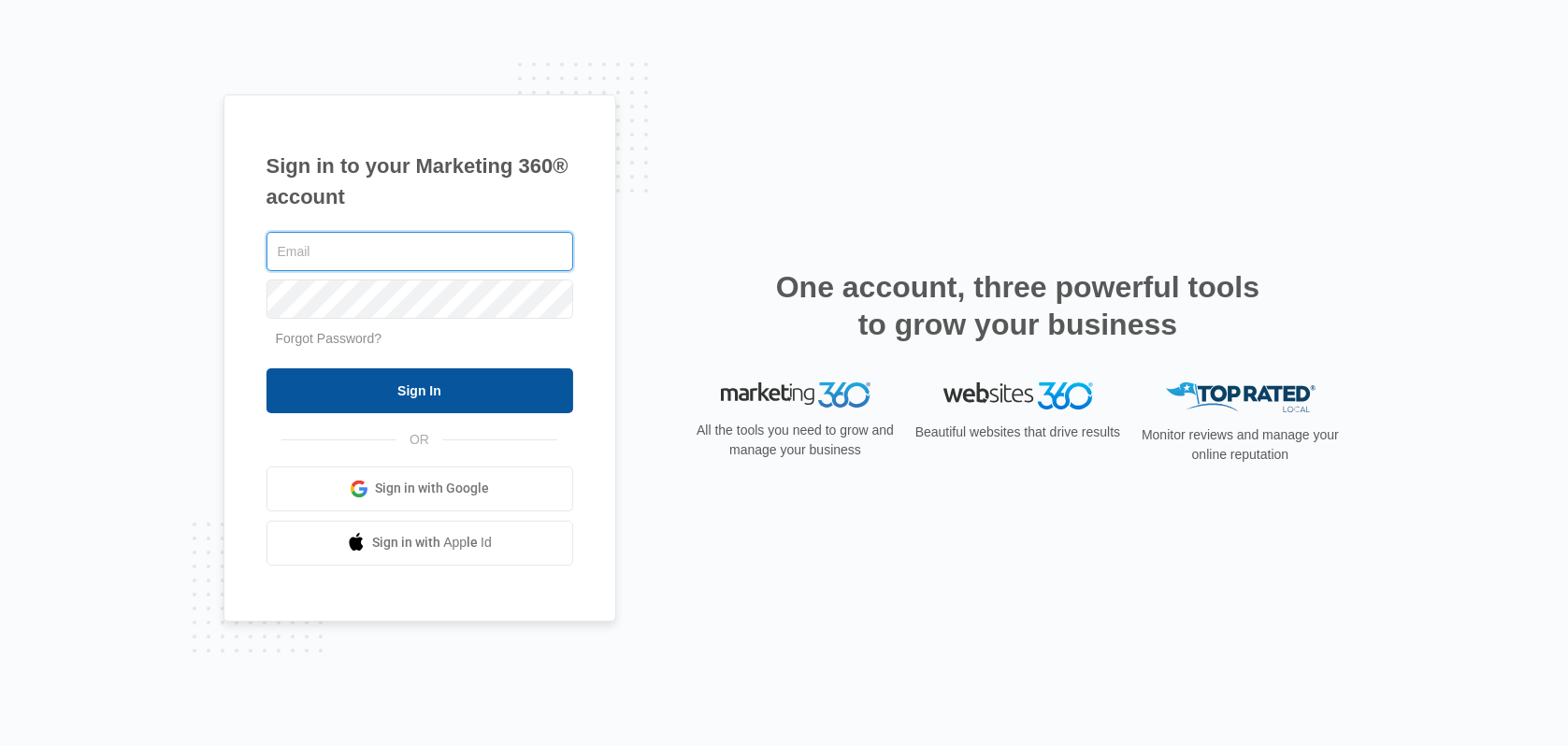 type on "joanne@sherwoodinsurancesolutions.com" 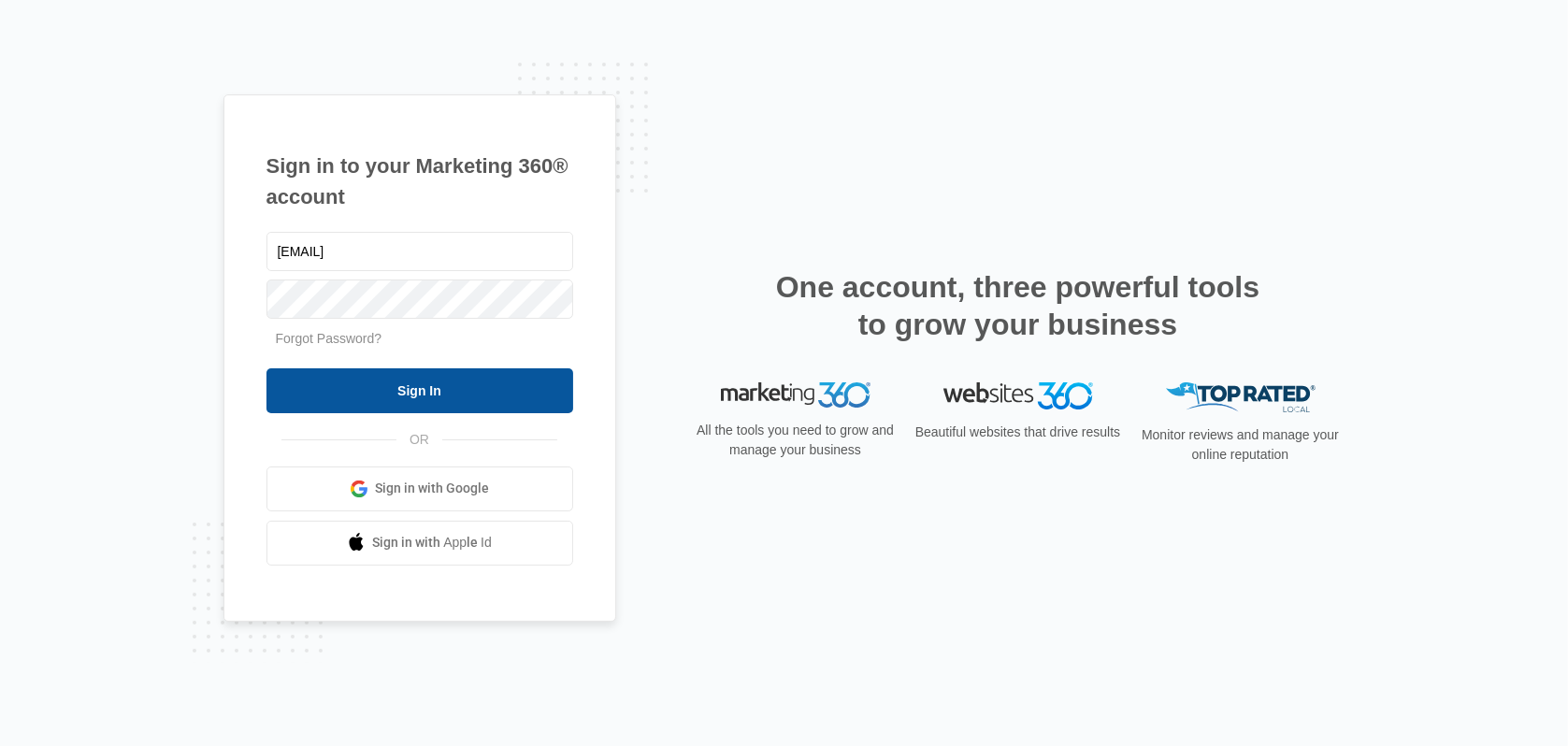 click on "Sign In" at bounding box center [420, 391] 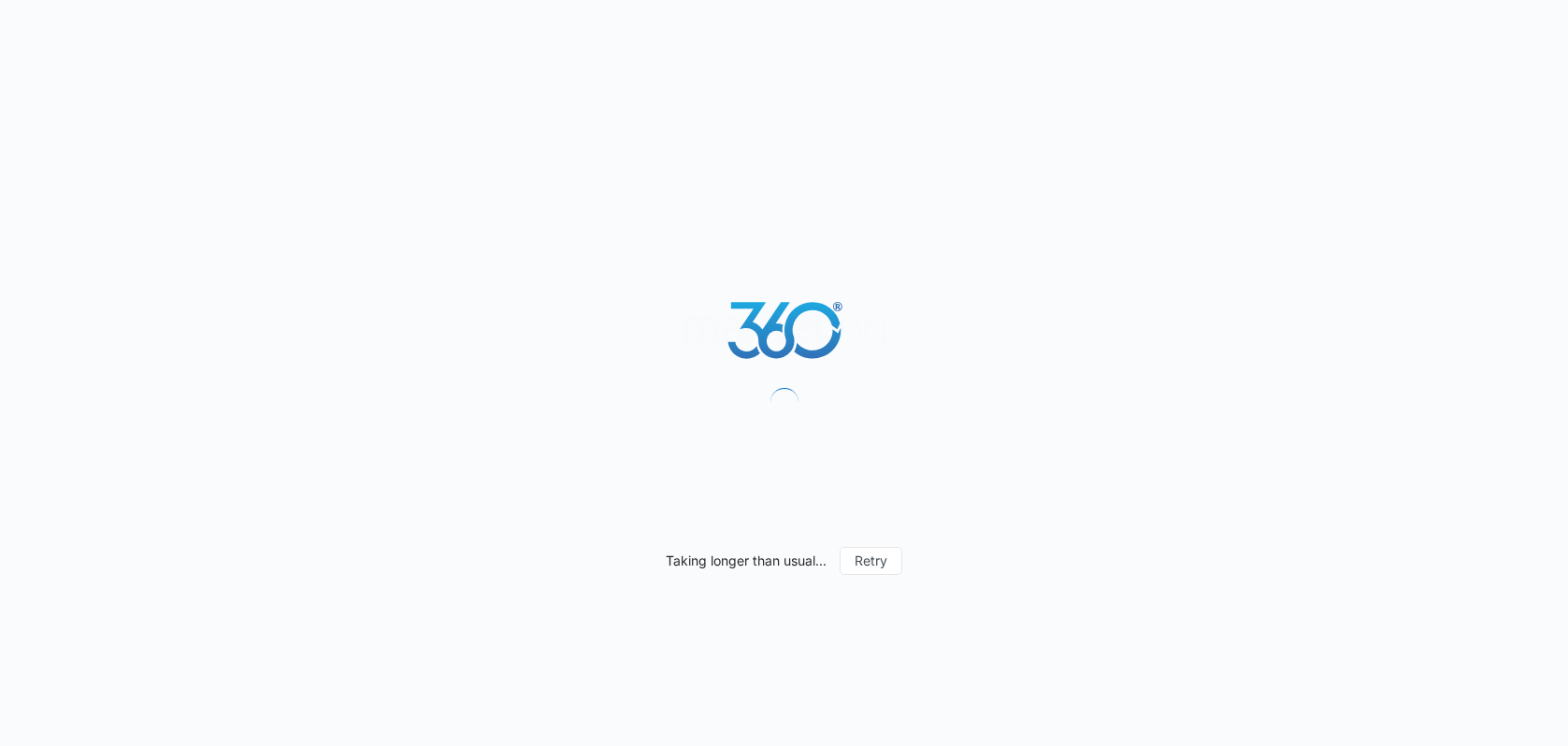 scroll, scrollTop: 0, scrollLeft: 0, axis: both 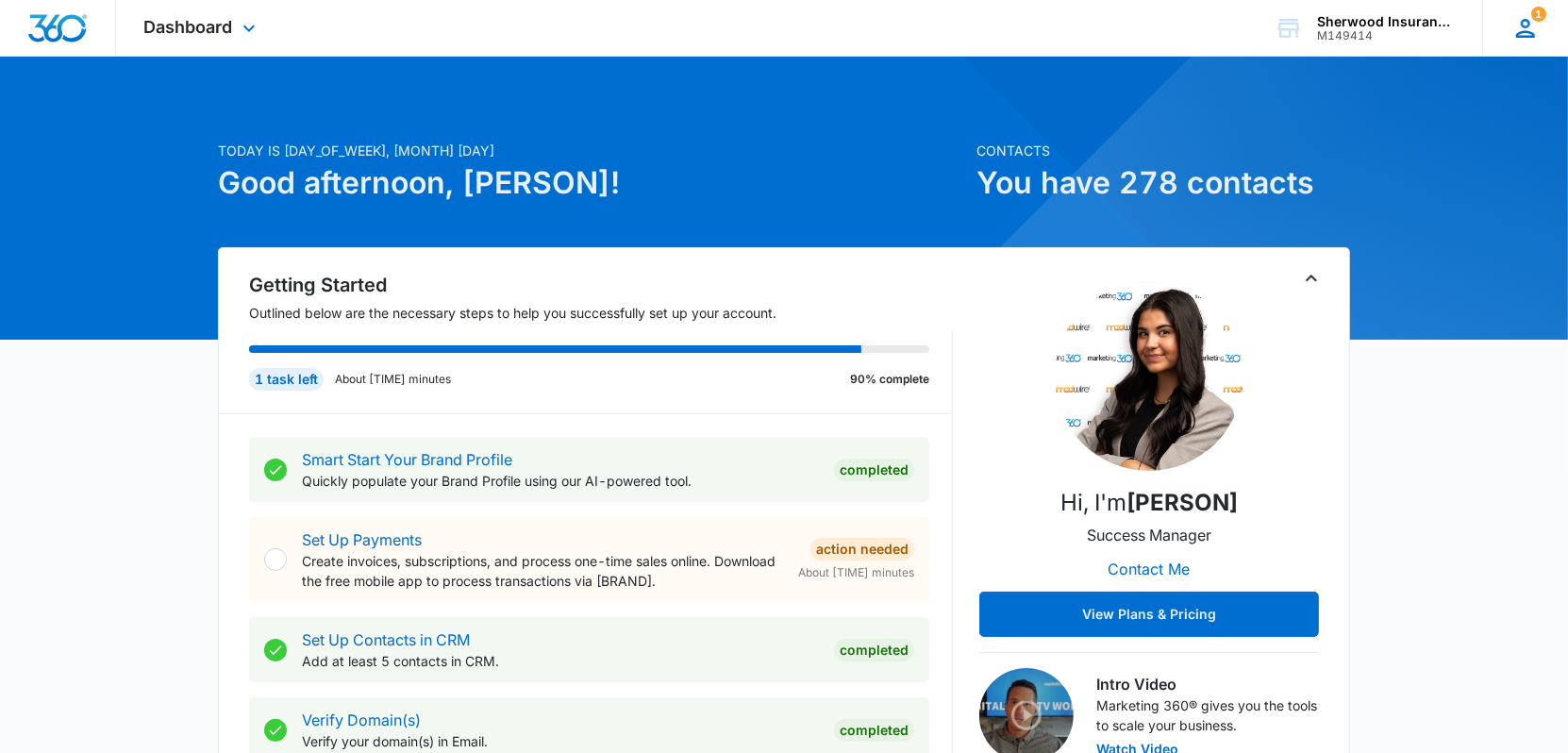 click at bounding box center [1526, 28] 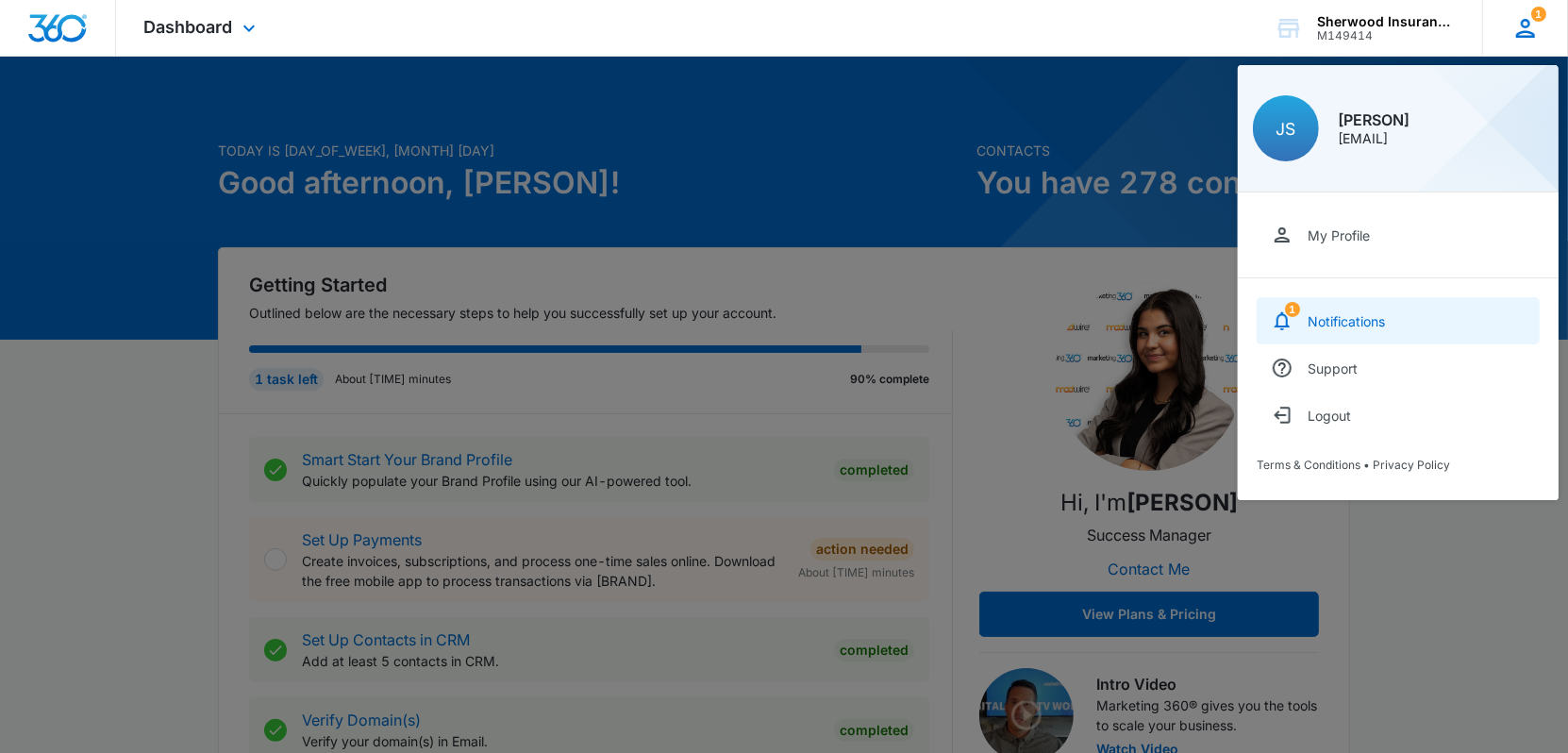 click on "Notifications" at bounding box center [1346, 321] 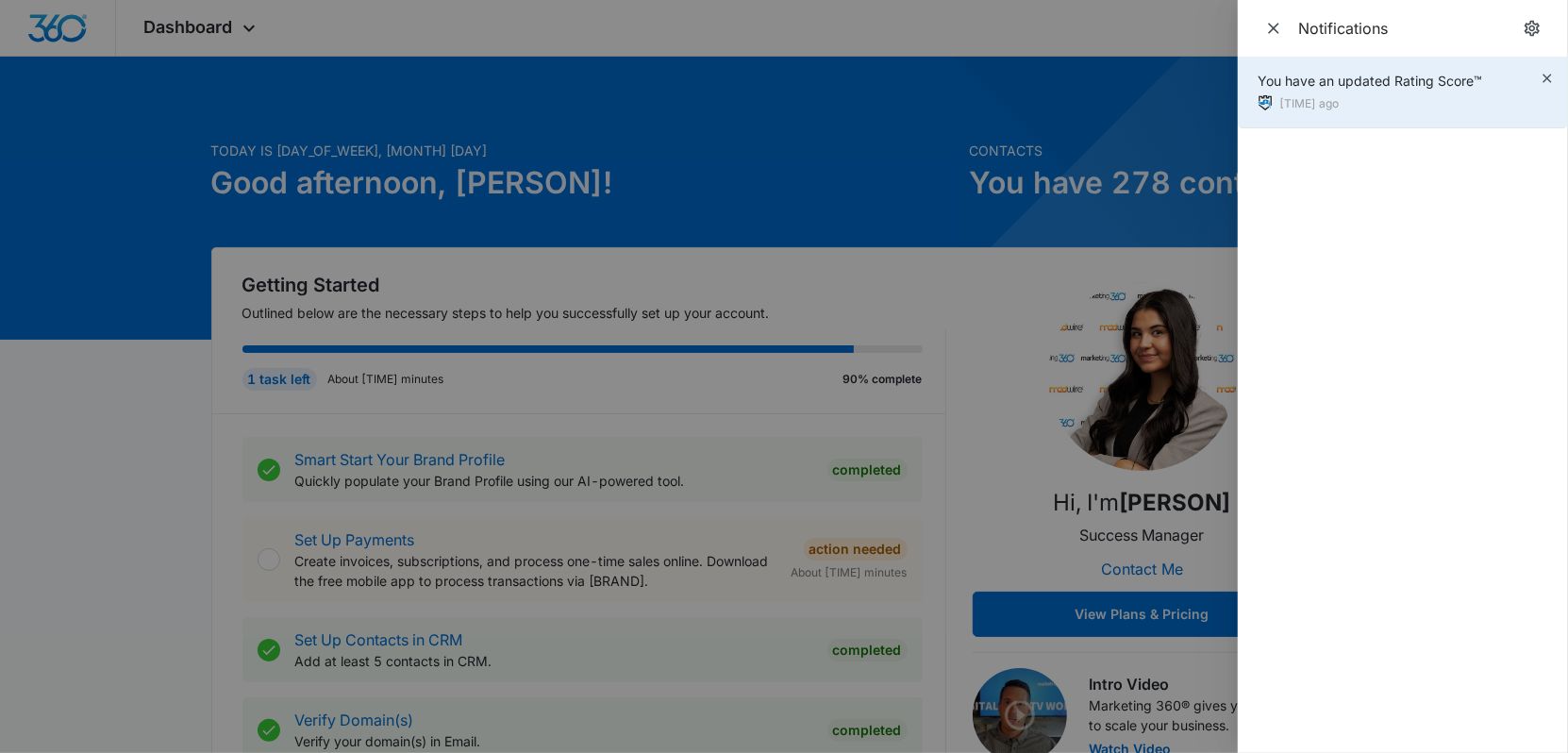 click on "You have an updated Rating Score™" at bounding box center [1370, 80] 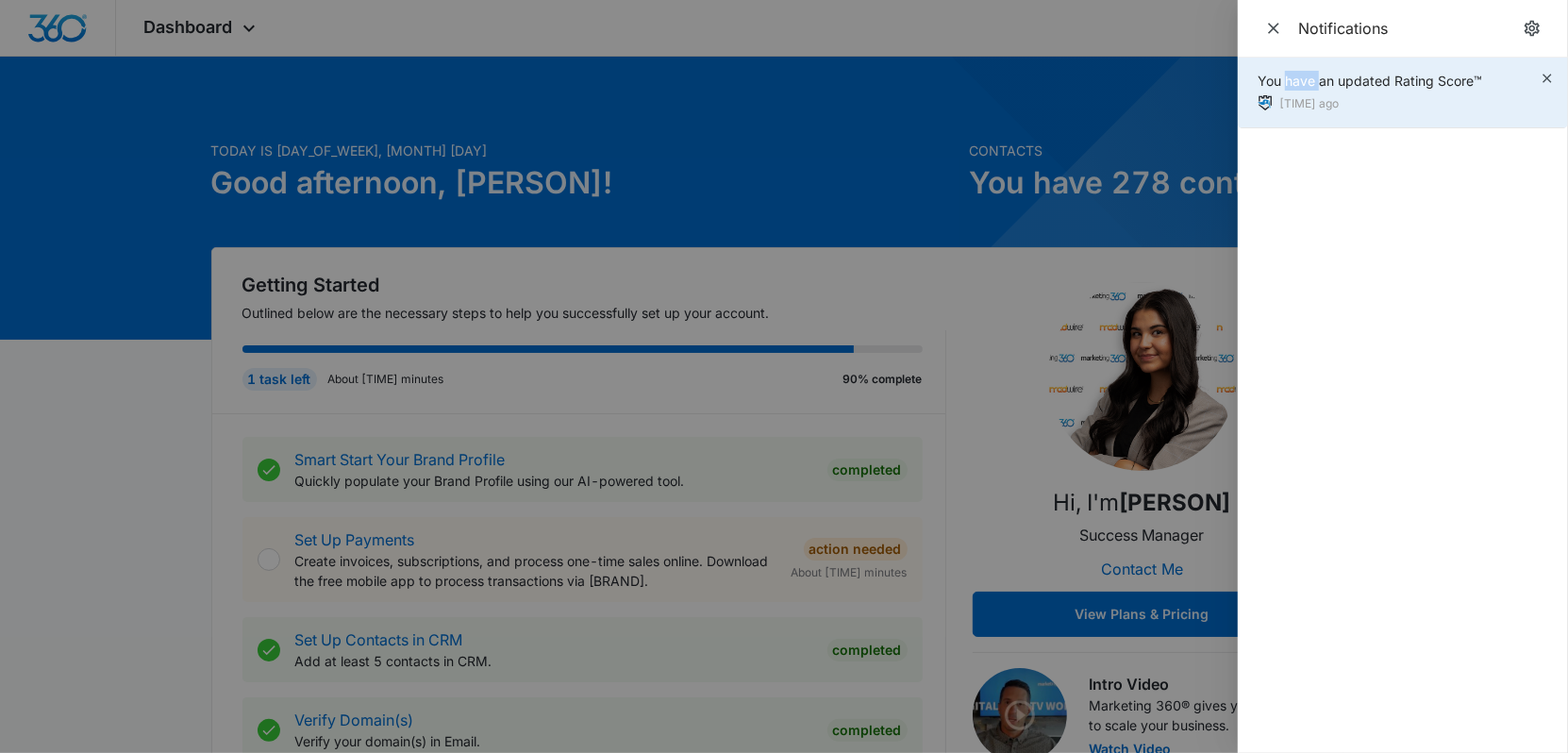 click on "You have an updated Rating Score™" at bounding box center (1370, 80) 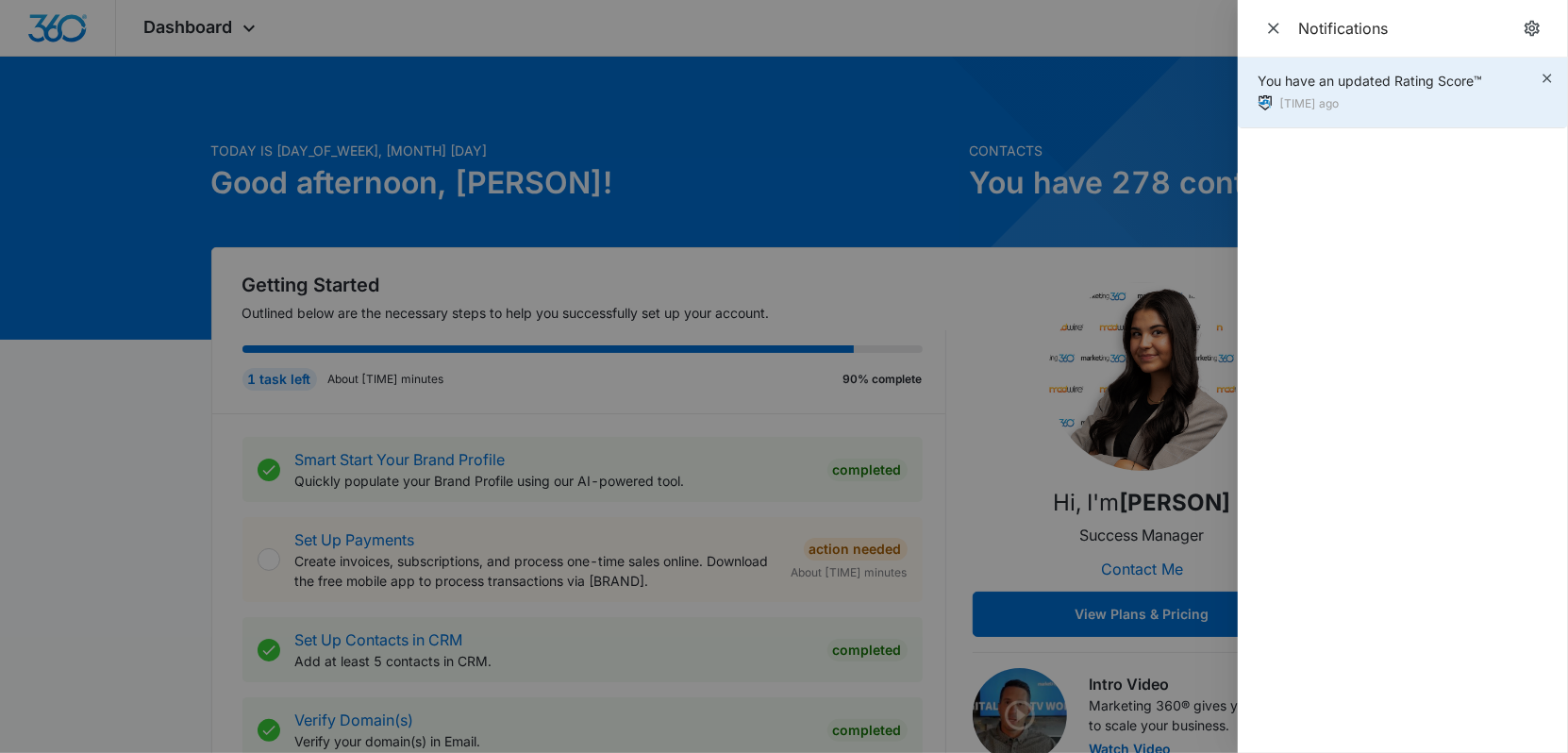 drag, startPoint x: 1303, startPoint y: 81, endPoint x: 1294, endPoint y: 93, distance: 15 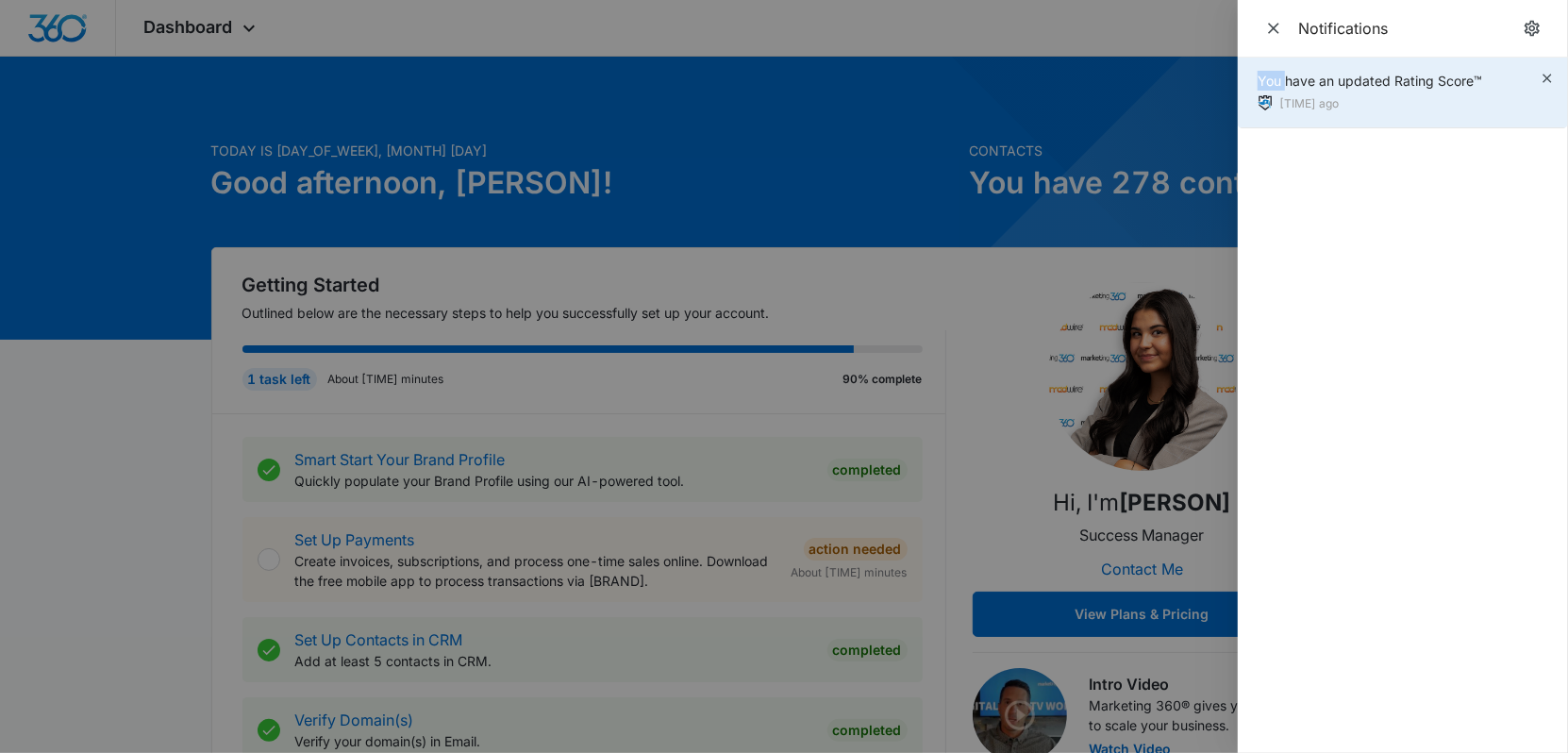 drag, startPoint x: 1260, startPoint y: 82, endPoint x: 1262, endPoint y: 101, distance: 19.10497 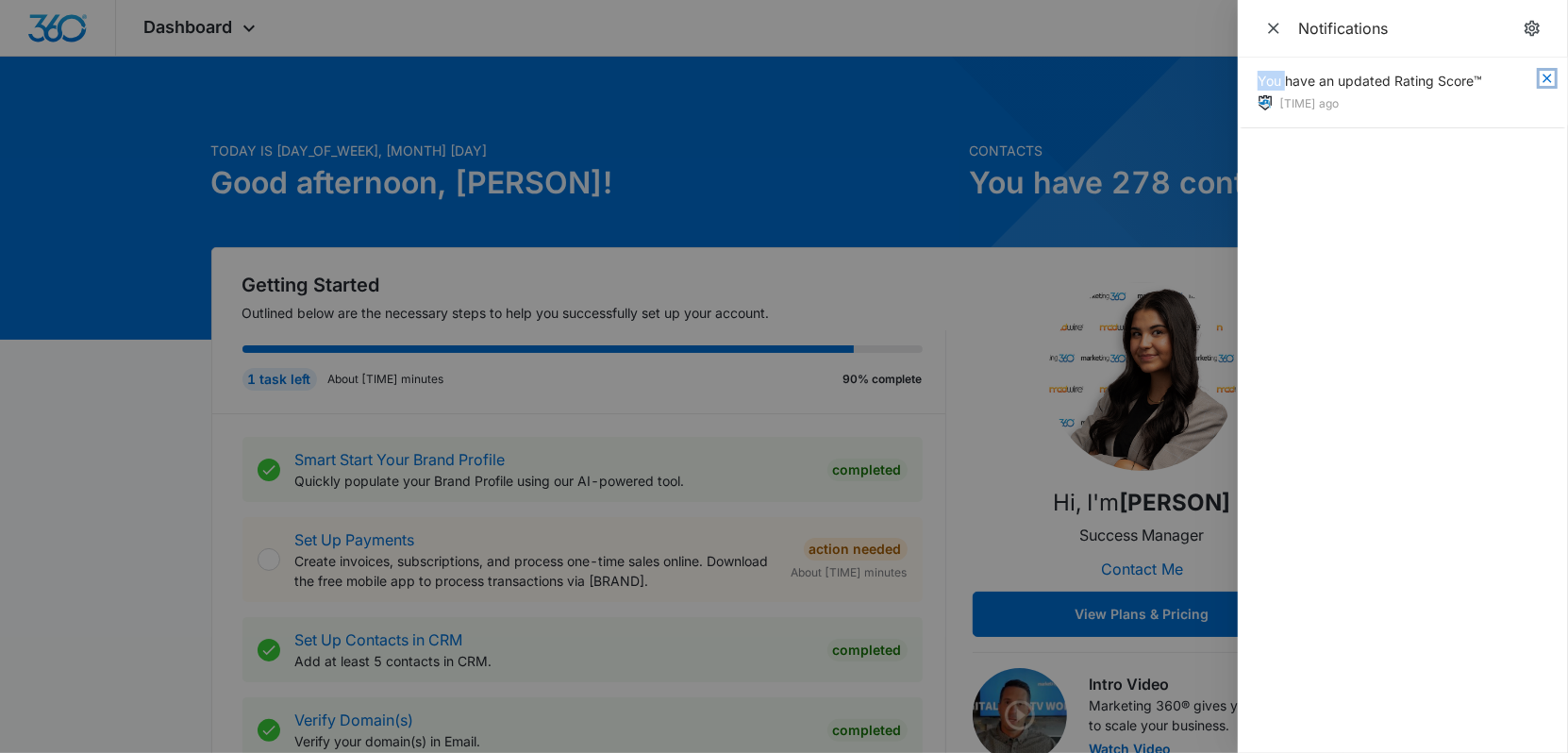 drag, startPoint x: 1262, startPoint y: 101, endPoint x: 1543, endPoint y: 75, distance: 282.20028 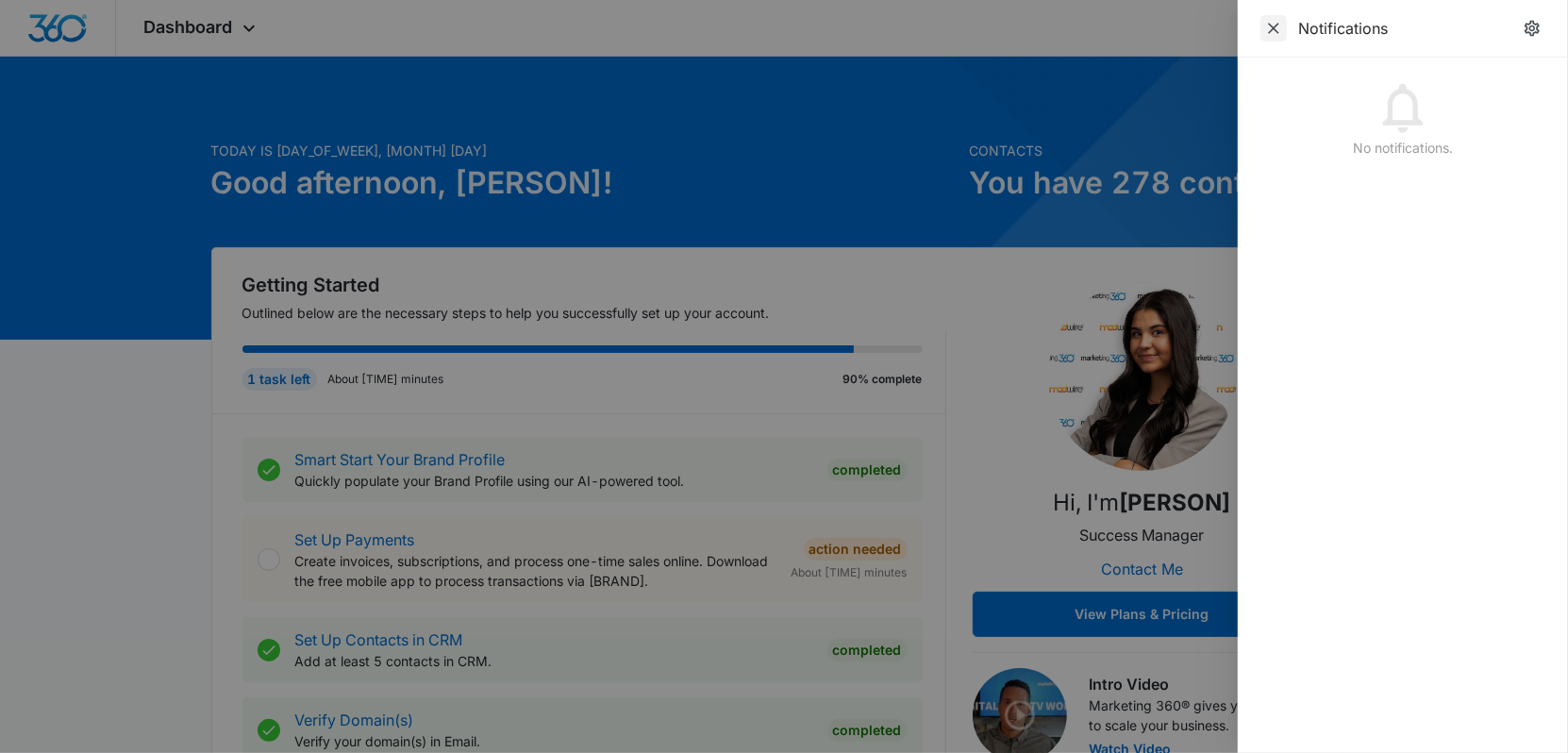 click at bounding box center (1274, 28) 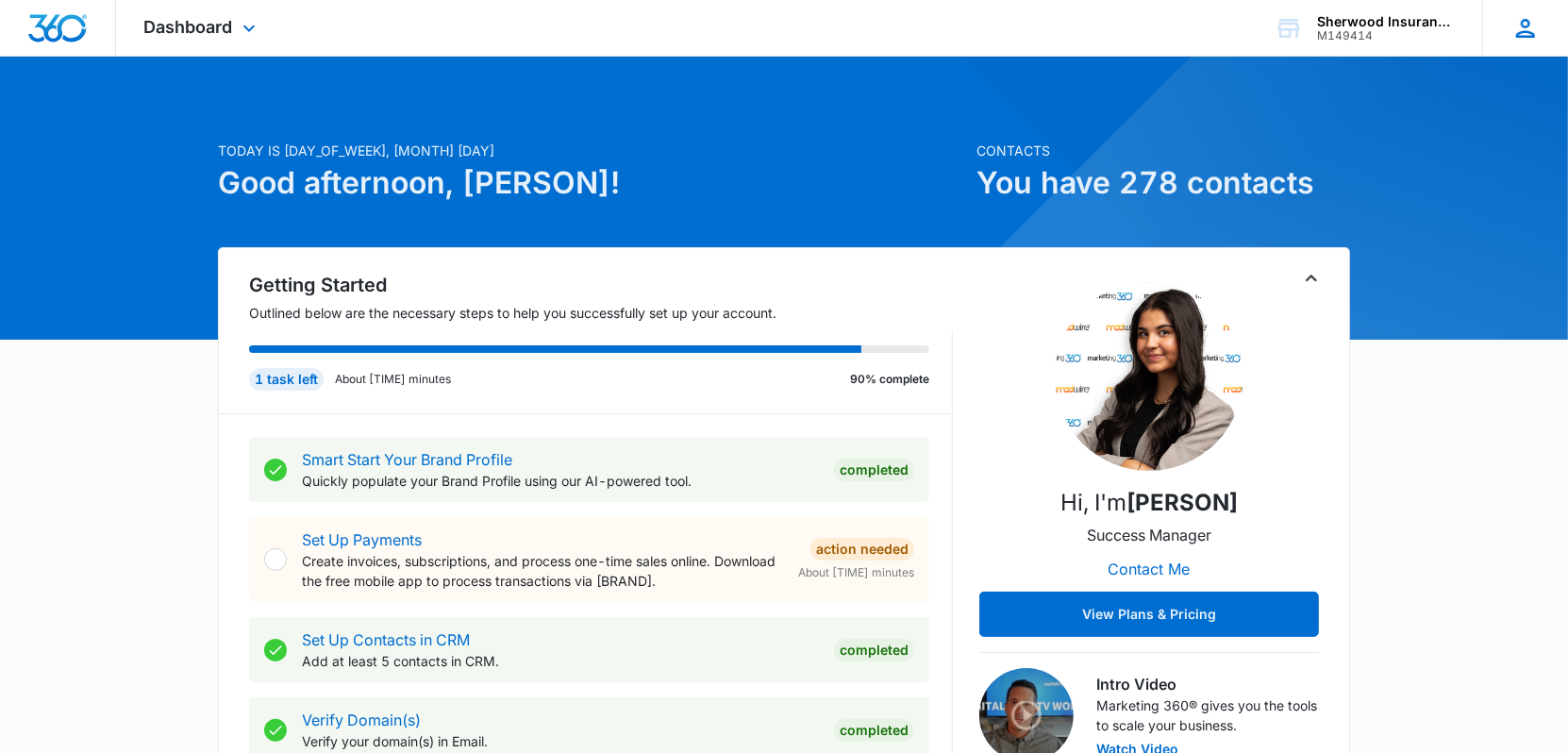 click at bounding box center [1526, 28] 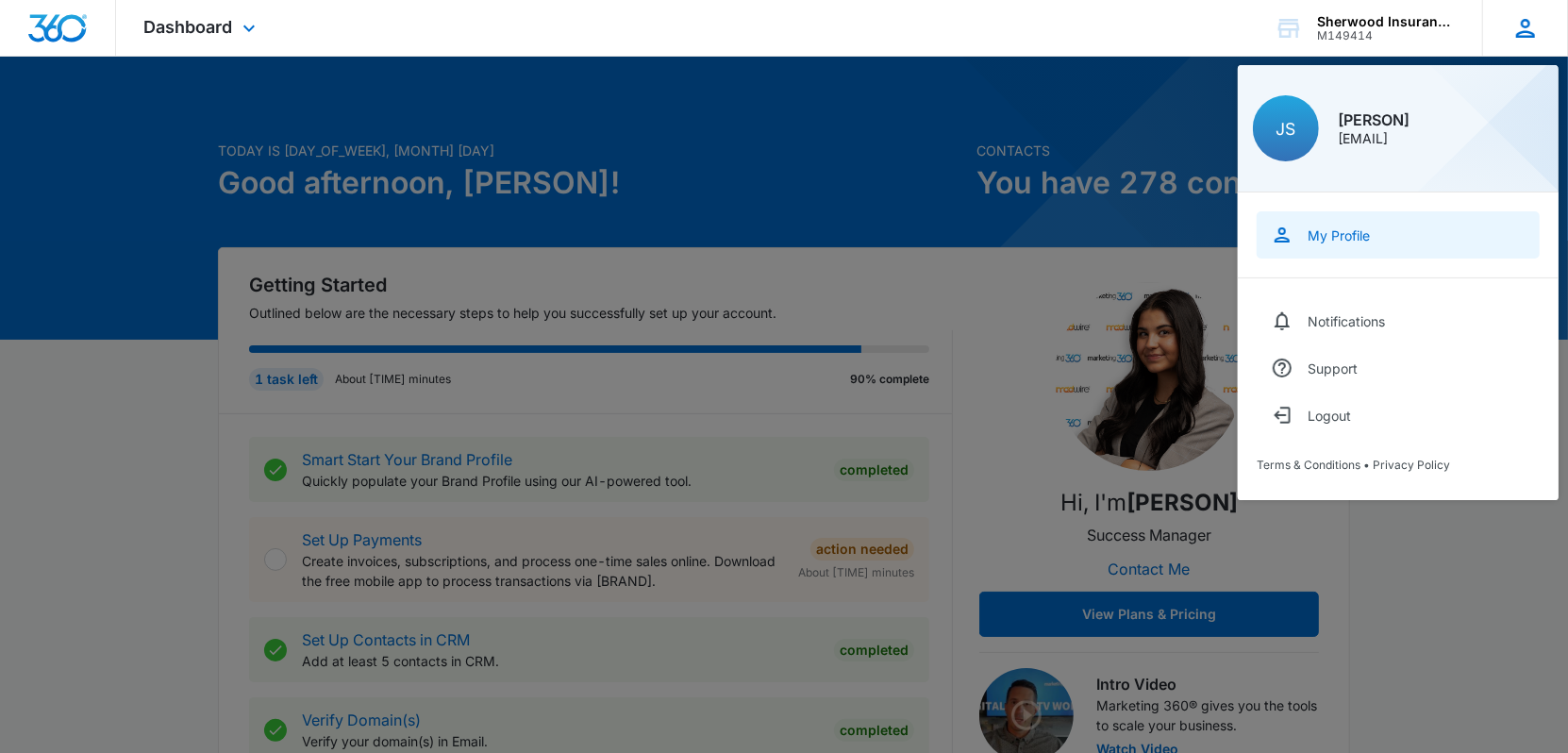 click on "My Profile" at bounding box center (1339, 235) 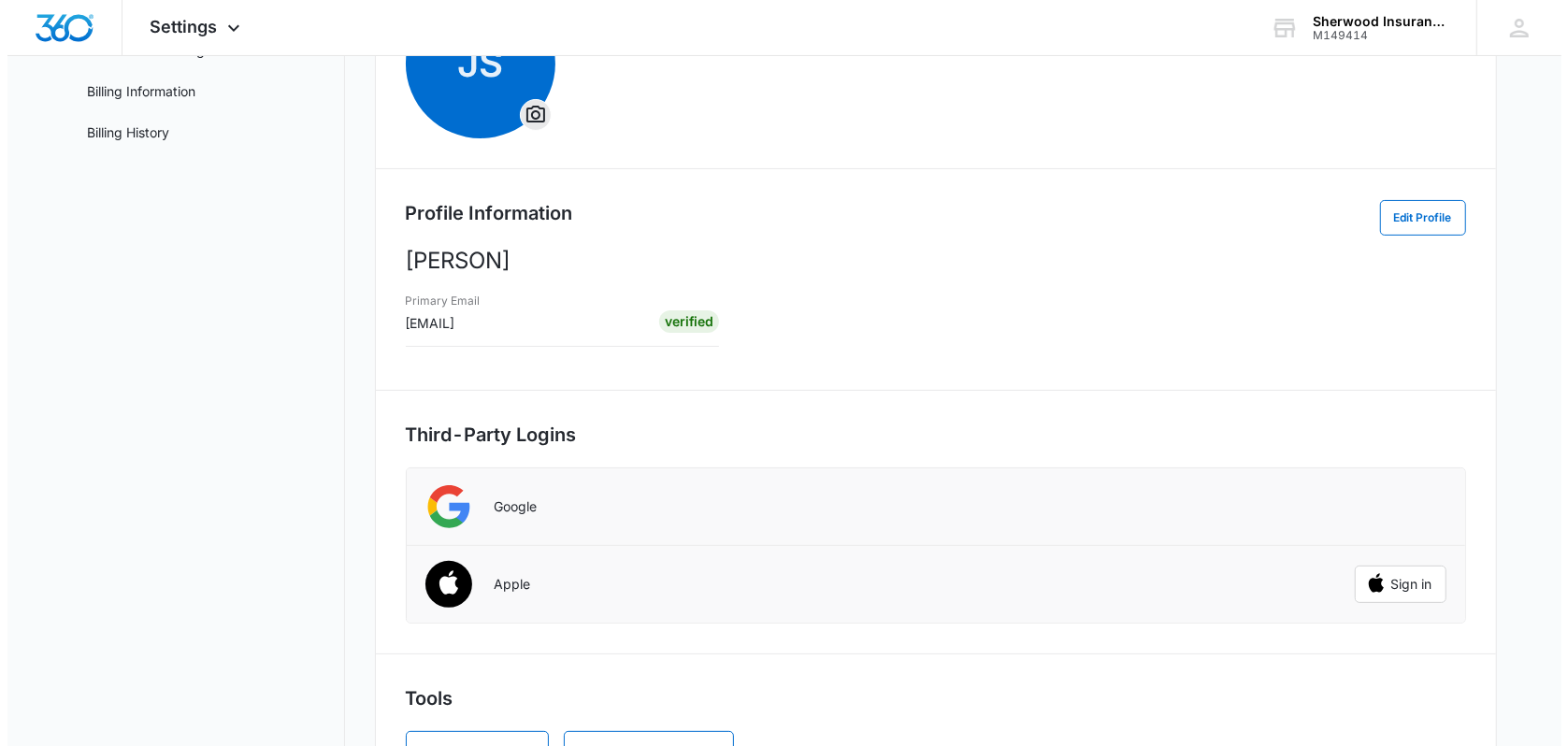 scroll, scrollTop: 0, scrollLeft: 0, axis: both 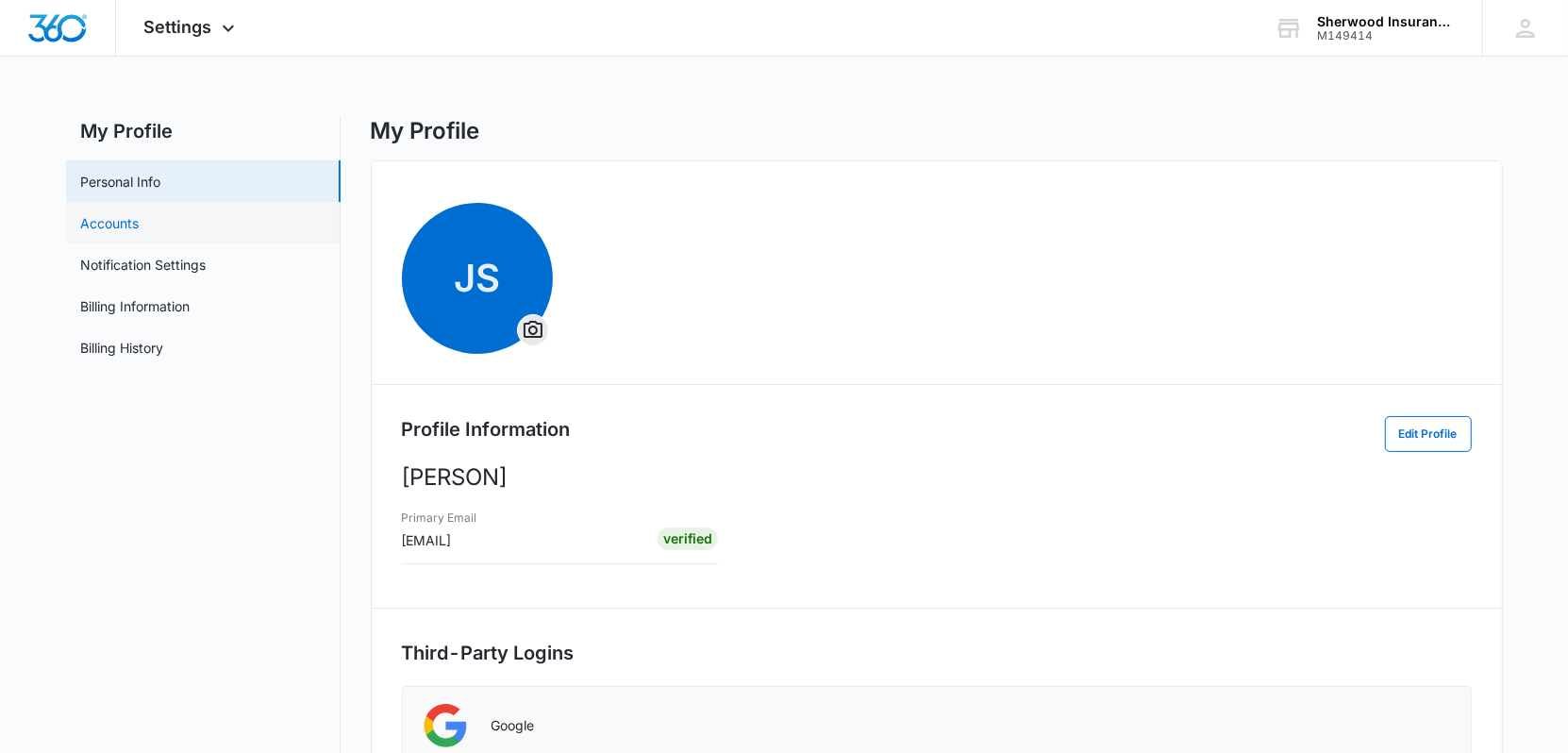 click on "Accounts" at bounding box center (110, 223) 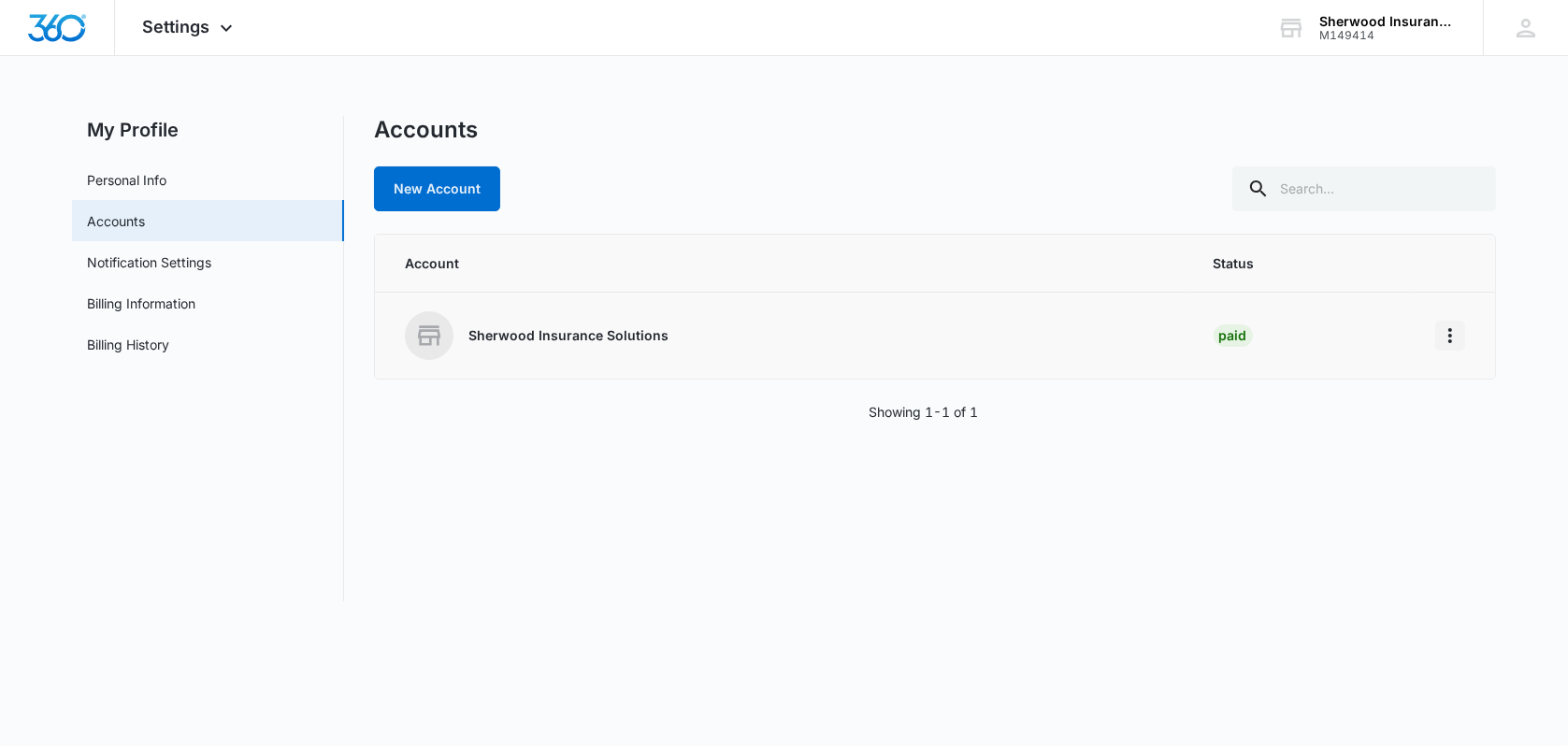 click at bounding box center [1450, 336] 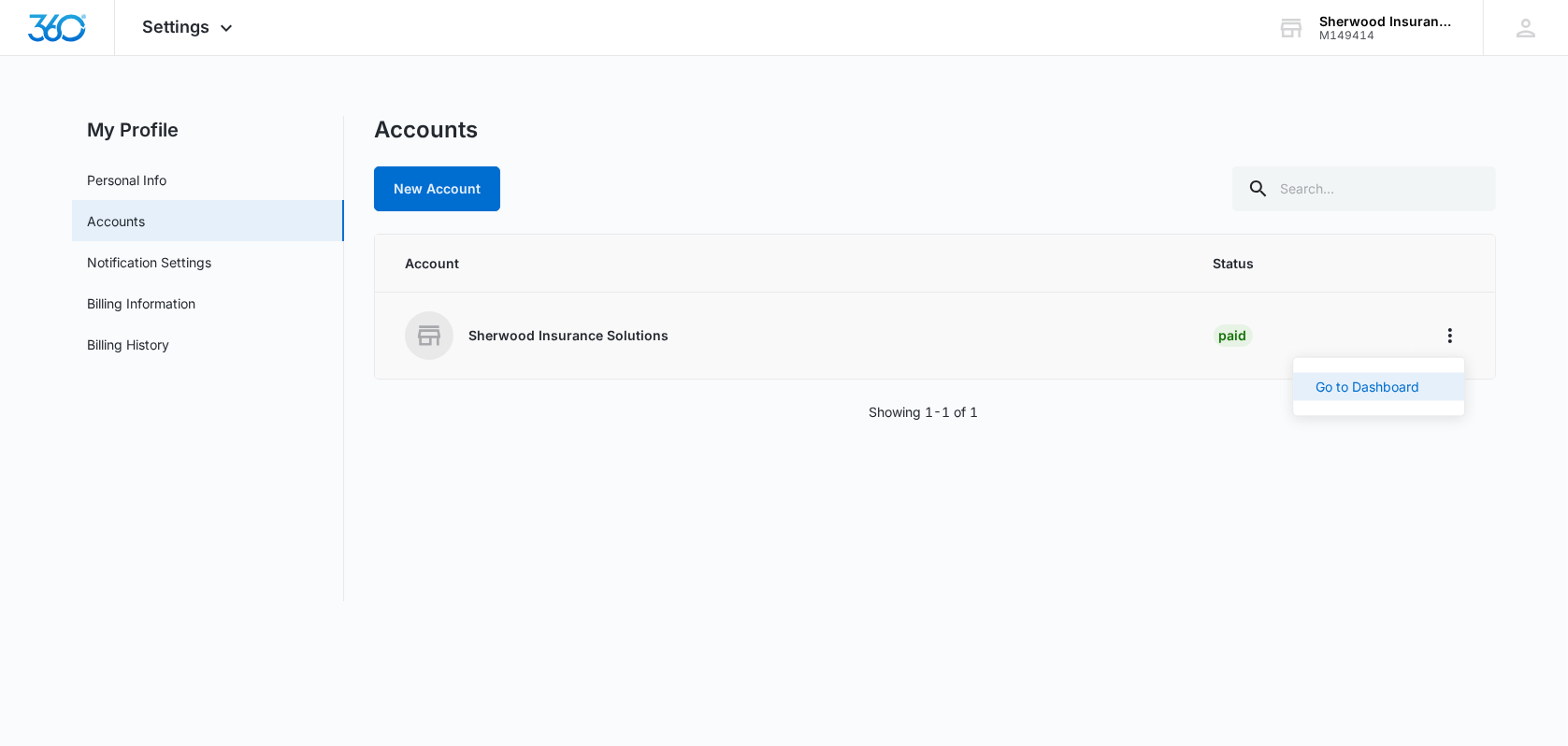 click on "Go to Dashboard" at bounding box center [1367, 387] 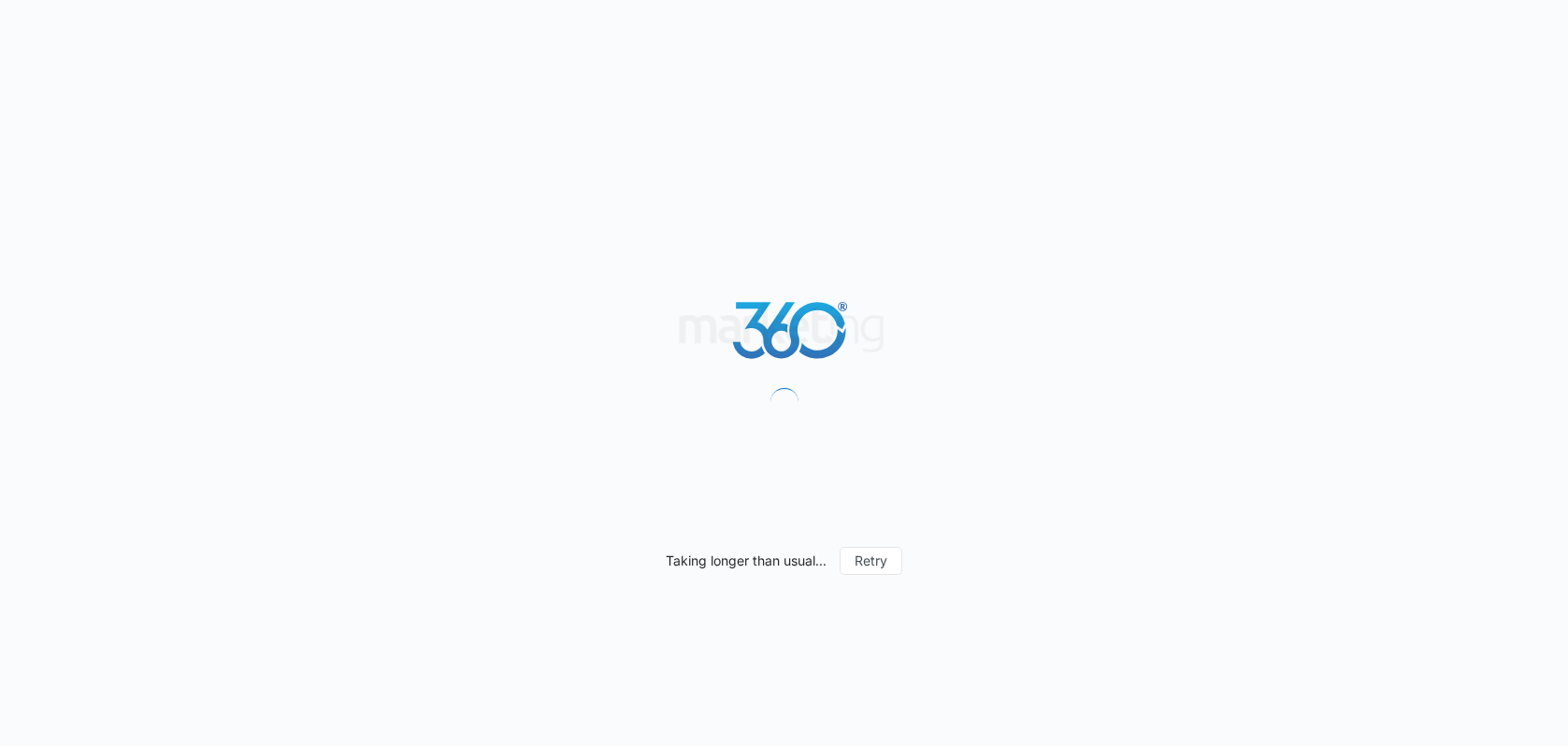 scroll, scrollTop: 0, scrollLeft: 0, axis: both 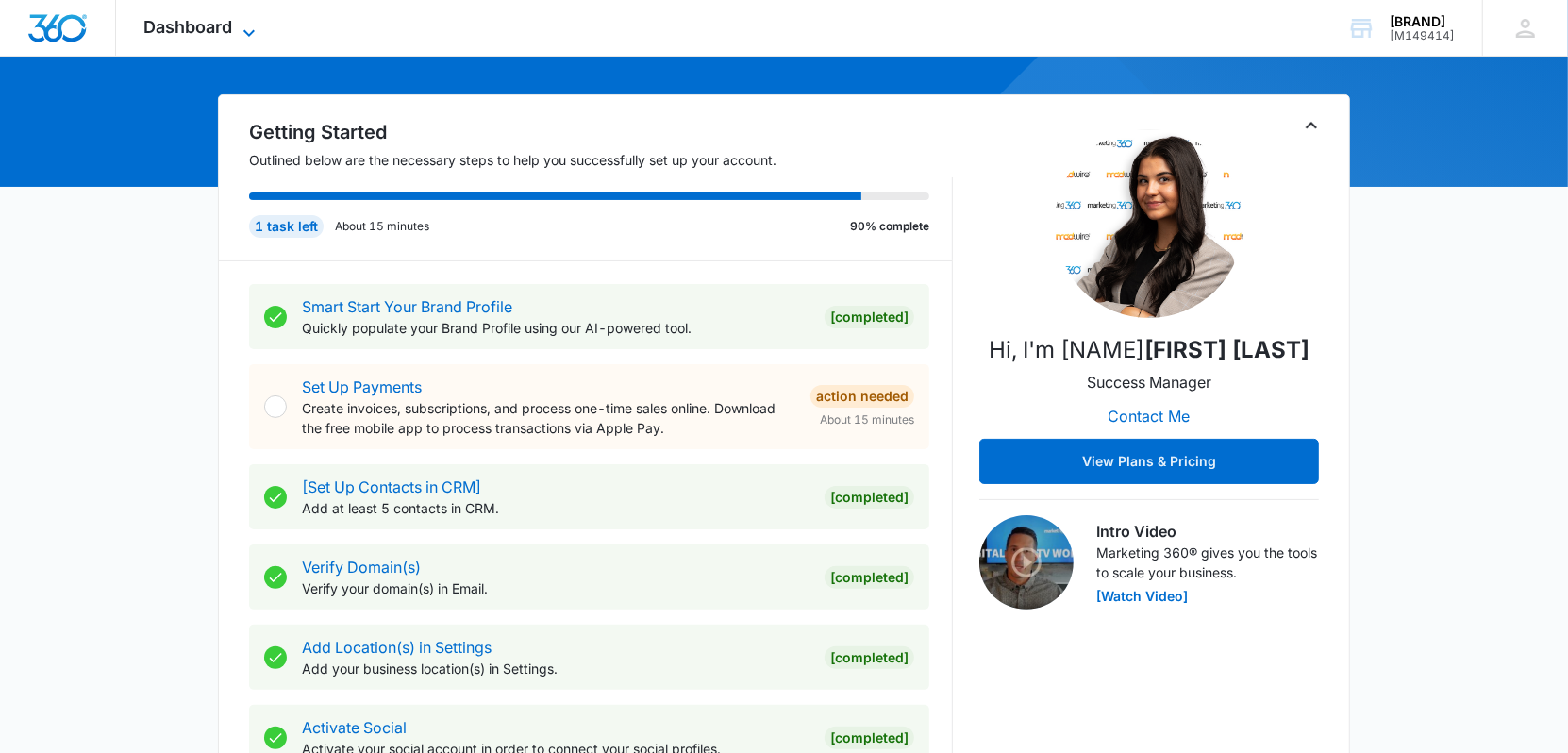 click on "Dashboard" at bounding box center (189, 26) 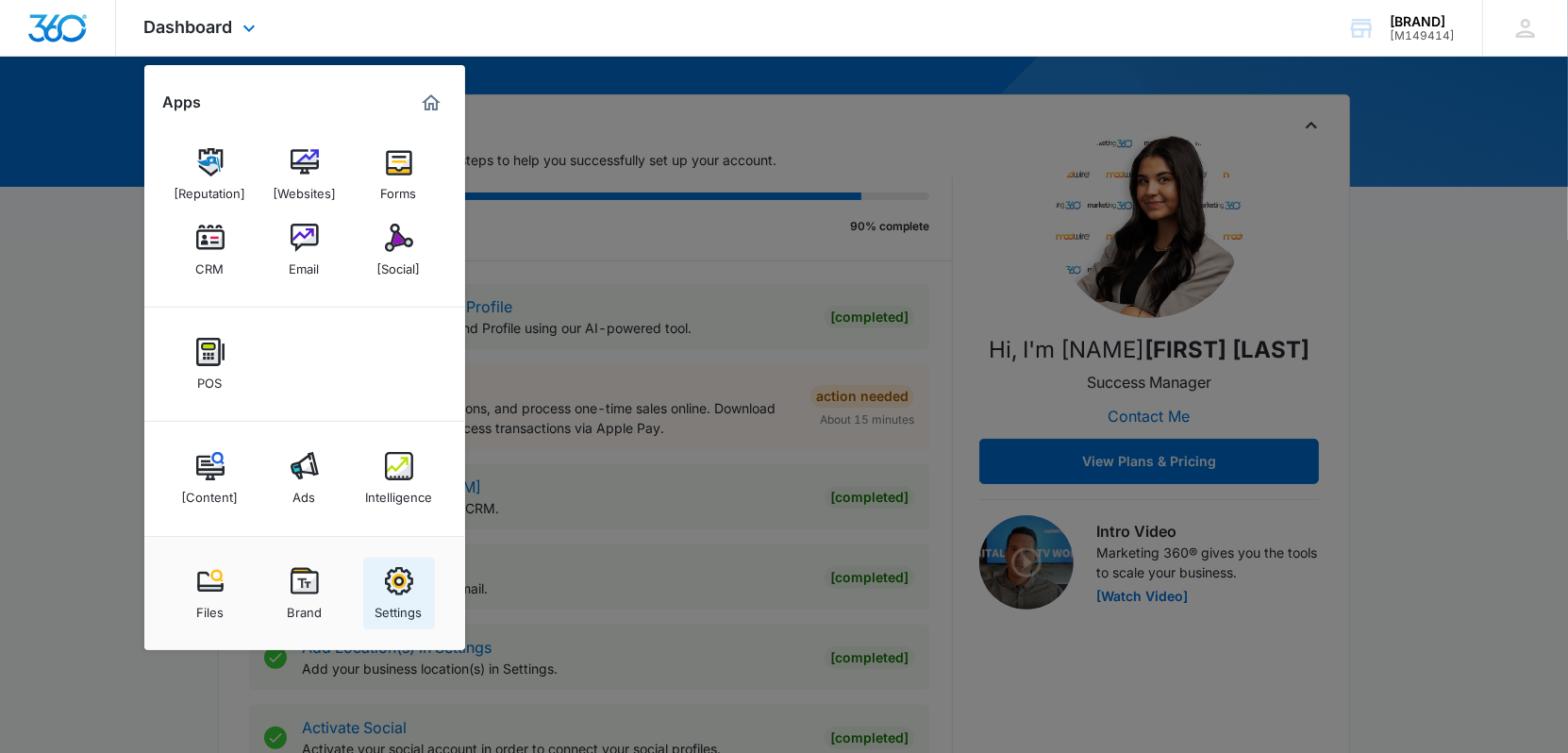 click at bounding box center [399, 581] 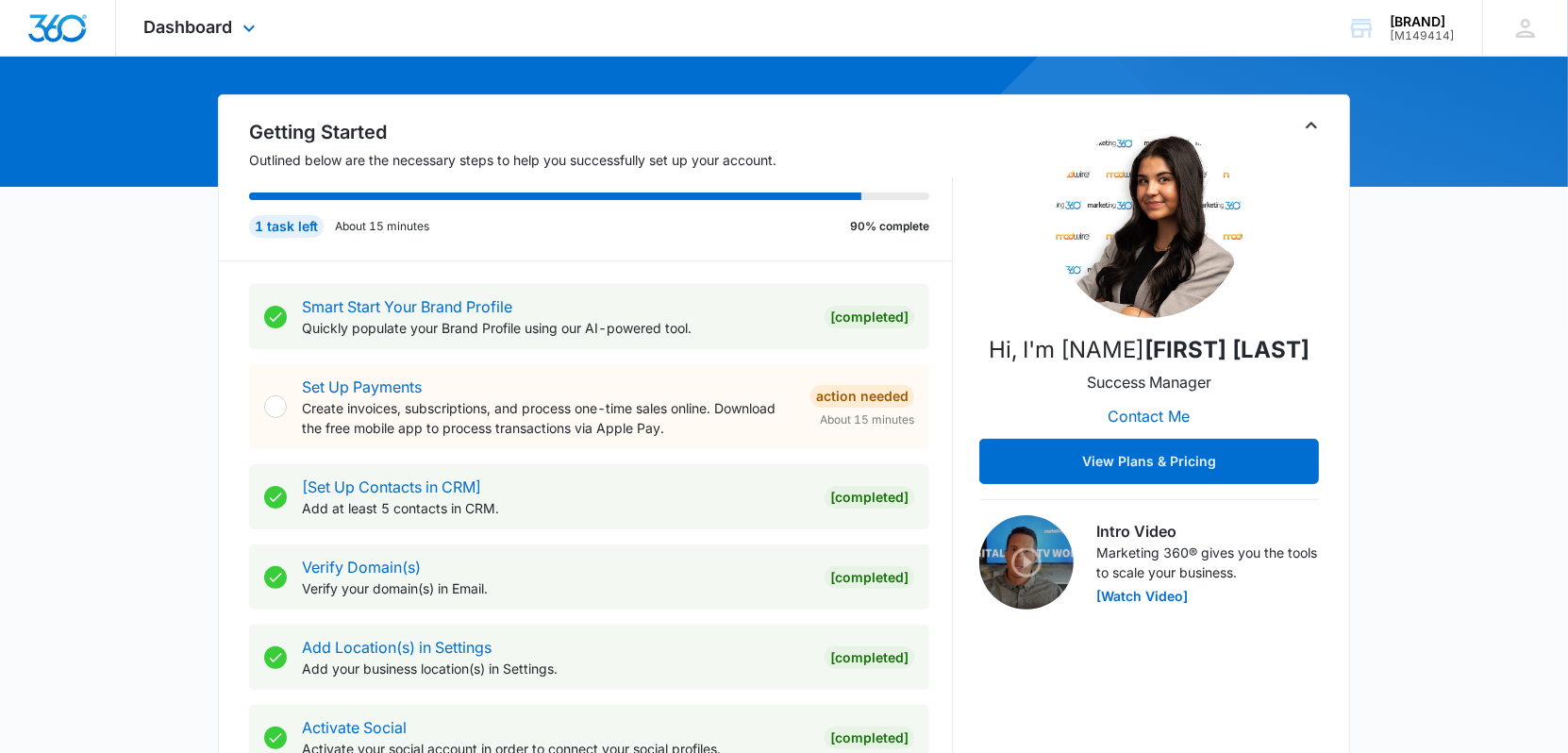 scroll, scrollTop: 0, scrollLeft: 0, axis: both 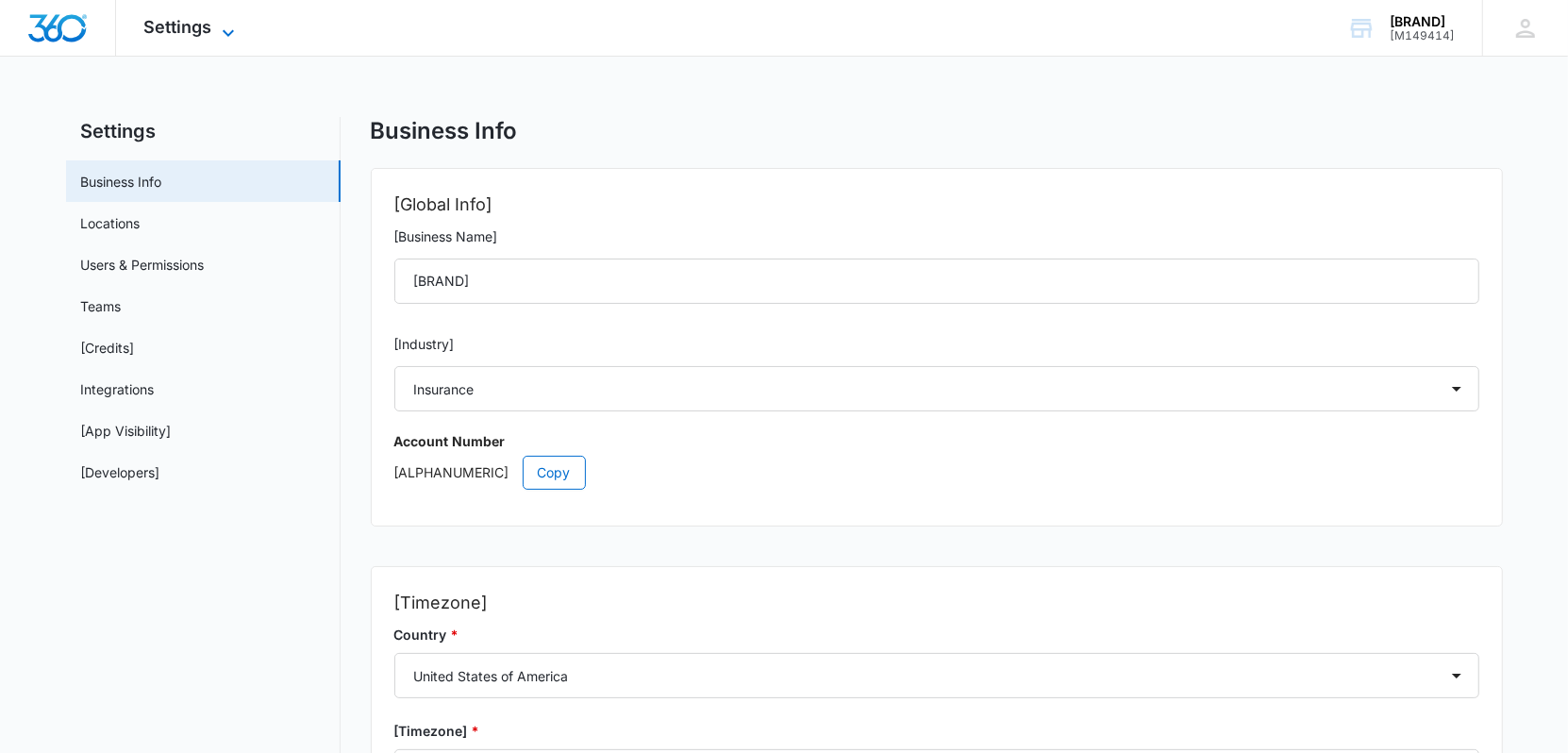 click on "Settings" at bounding box center (178, 26) 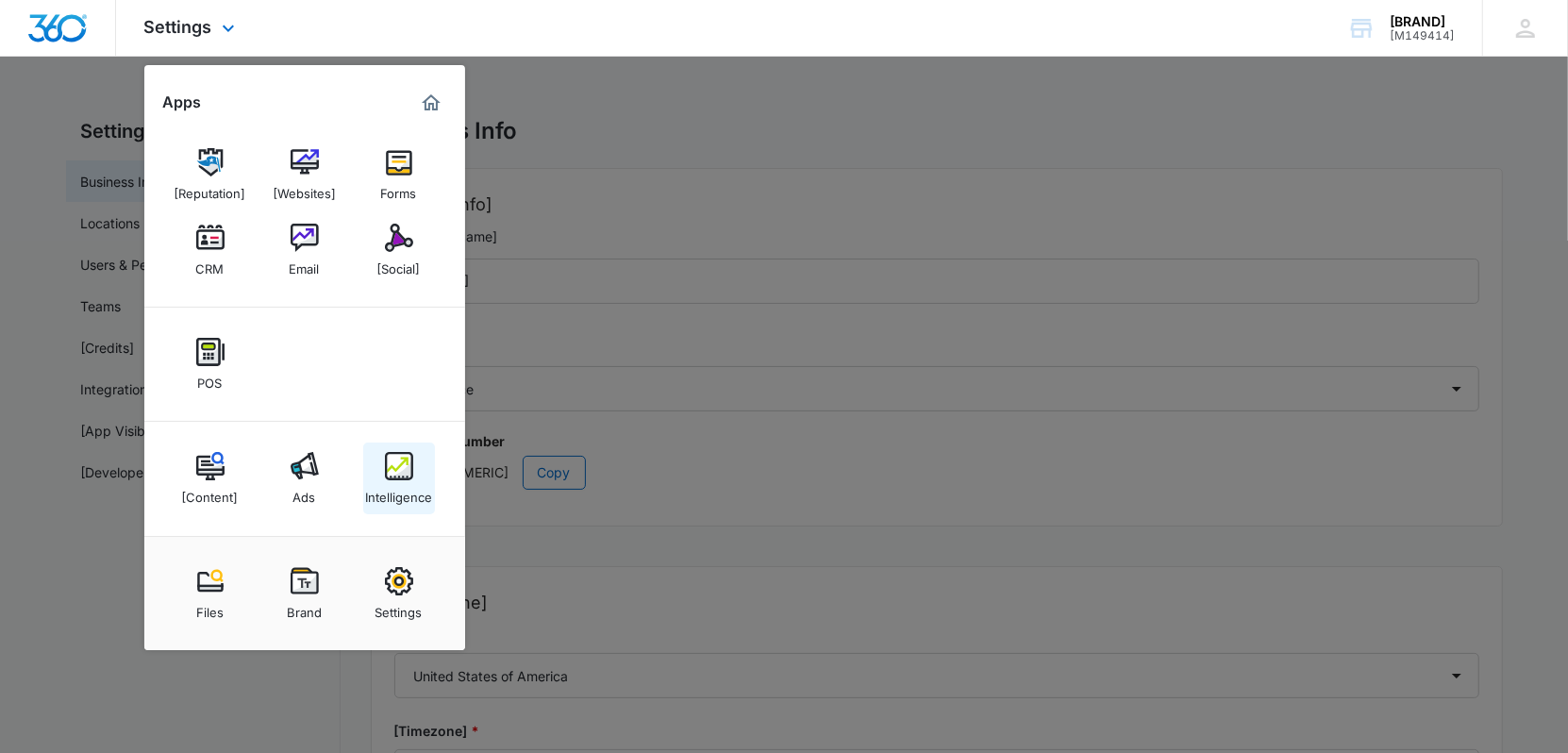 click at bounding box center (399, 466) 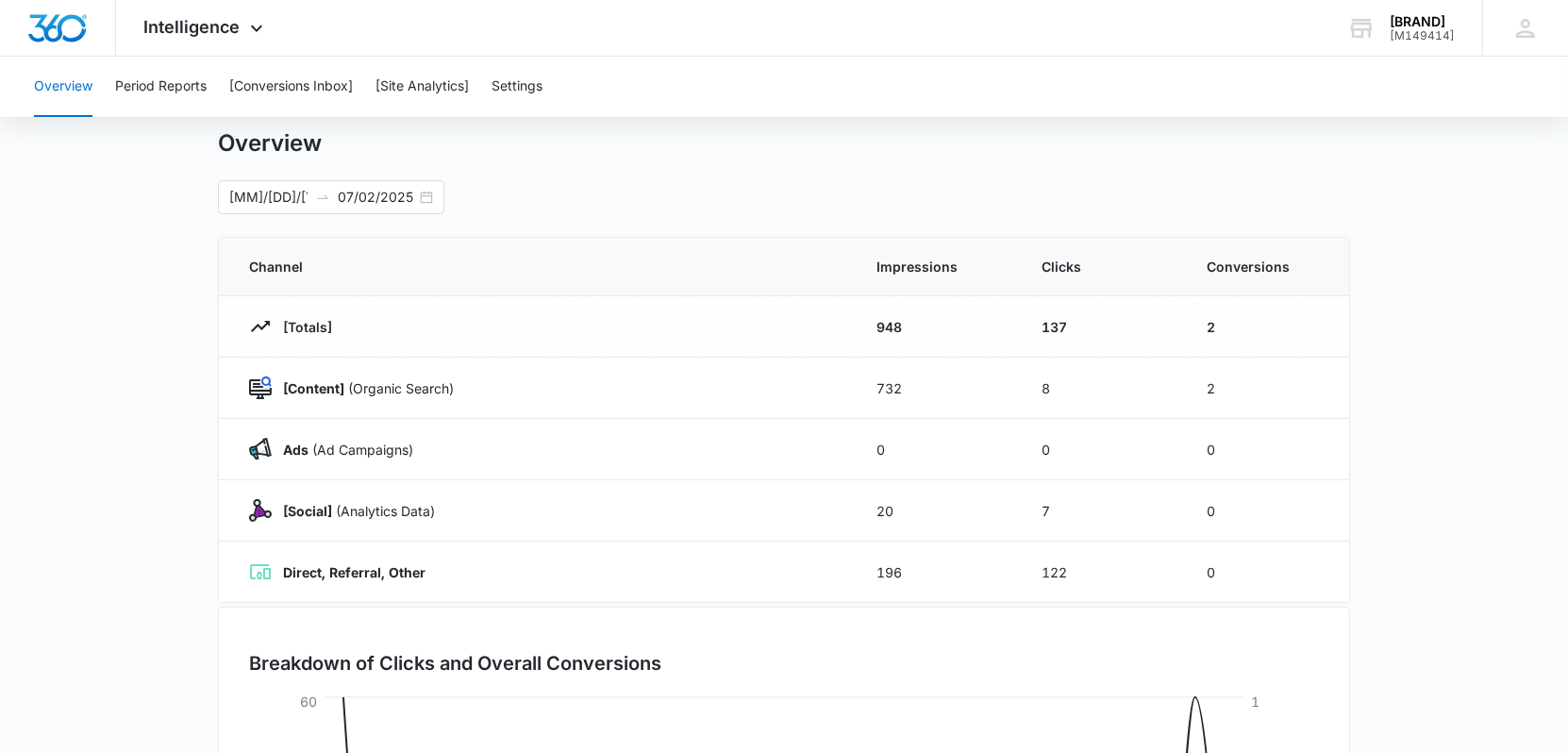 scroll, scrollTop: 94, scrollLeft: 0, axis: vertical 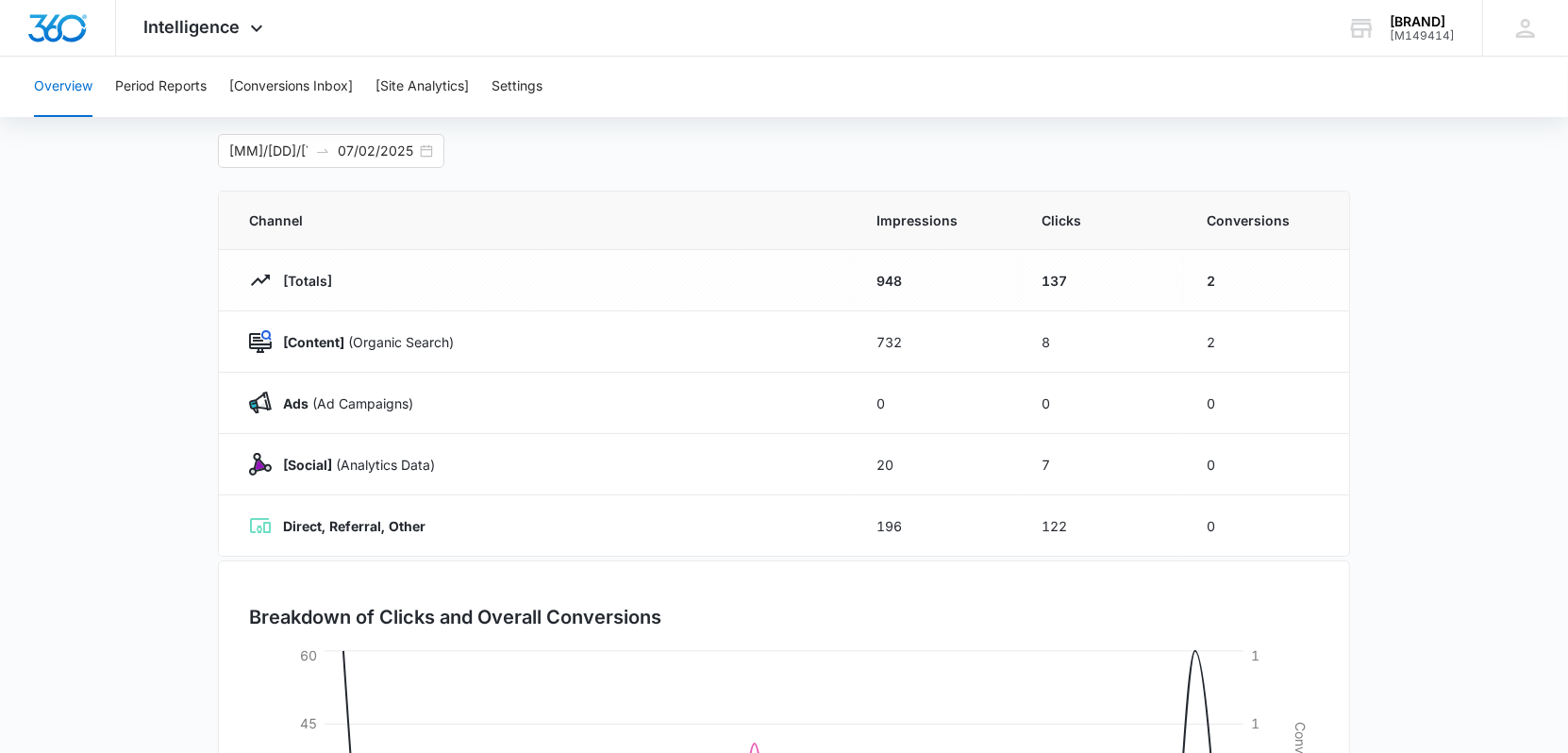 click on "[NUMBER]" at bounding box center [1266, 280] 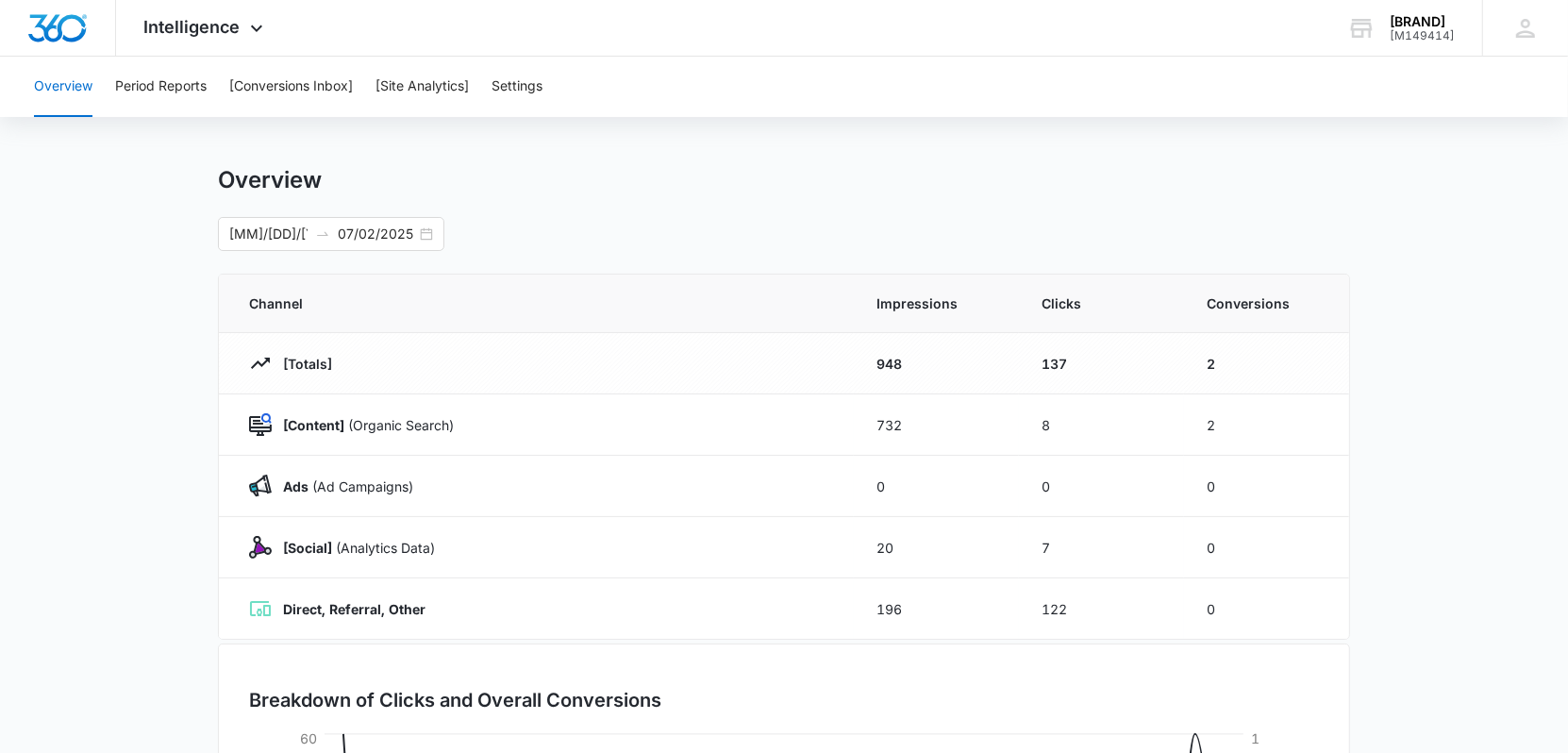 scroll, scrollTop: 0, scrollLeft: 0, axis: both 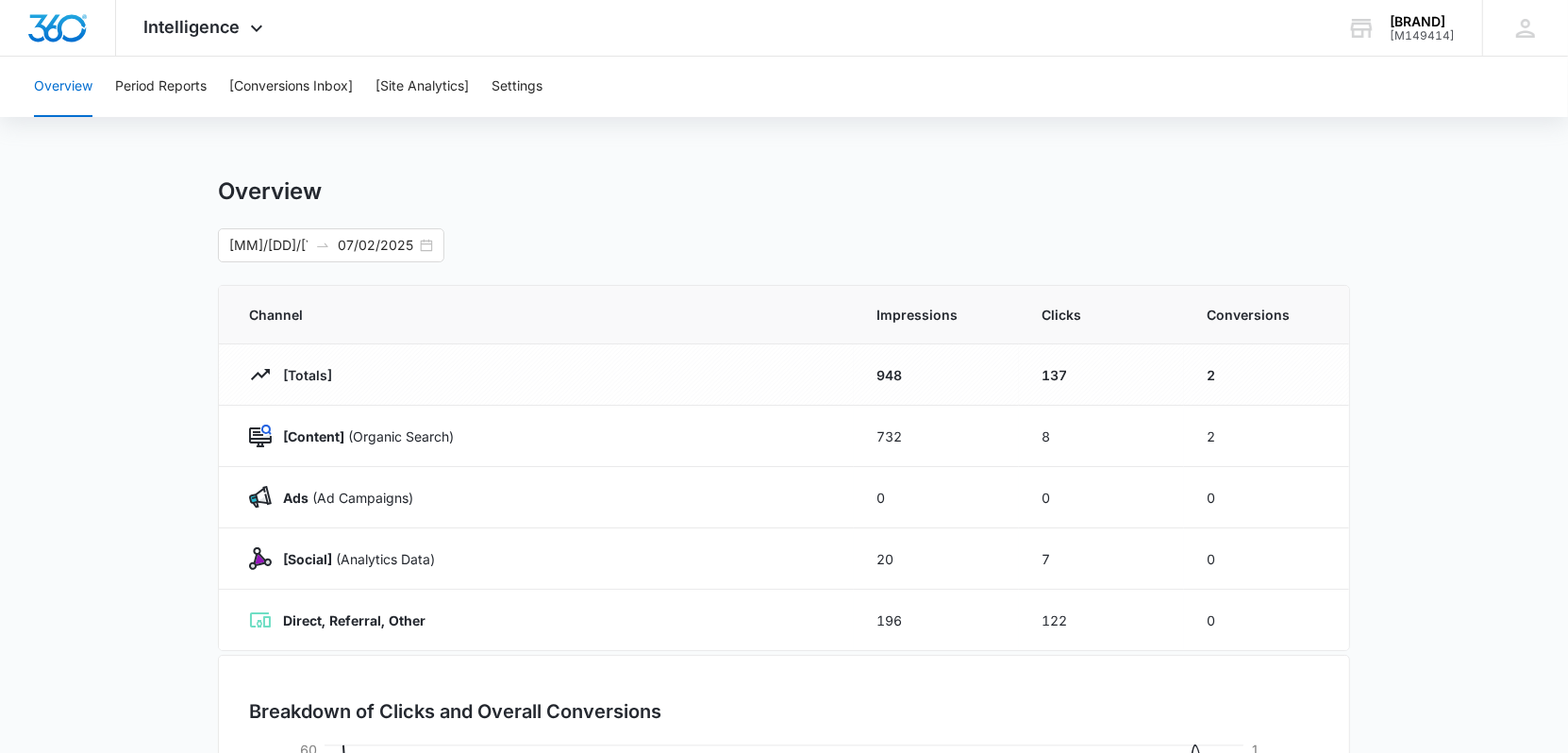 click on "Totals" at bounding box center [302, 375] 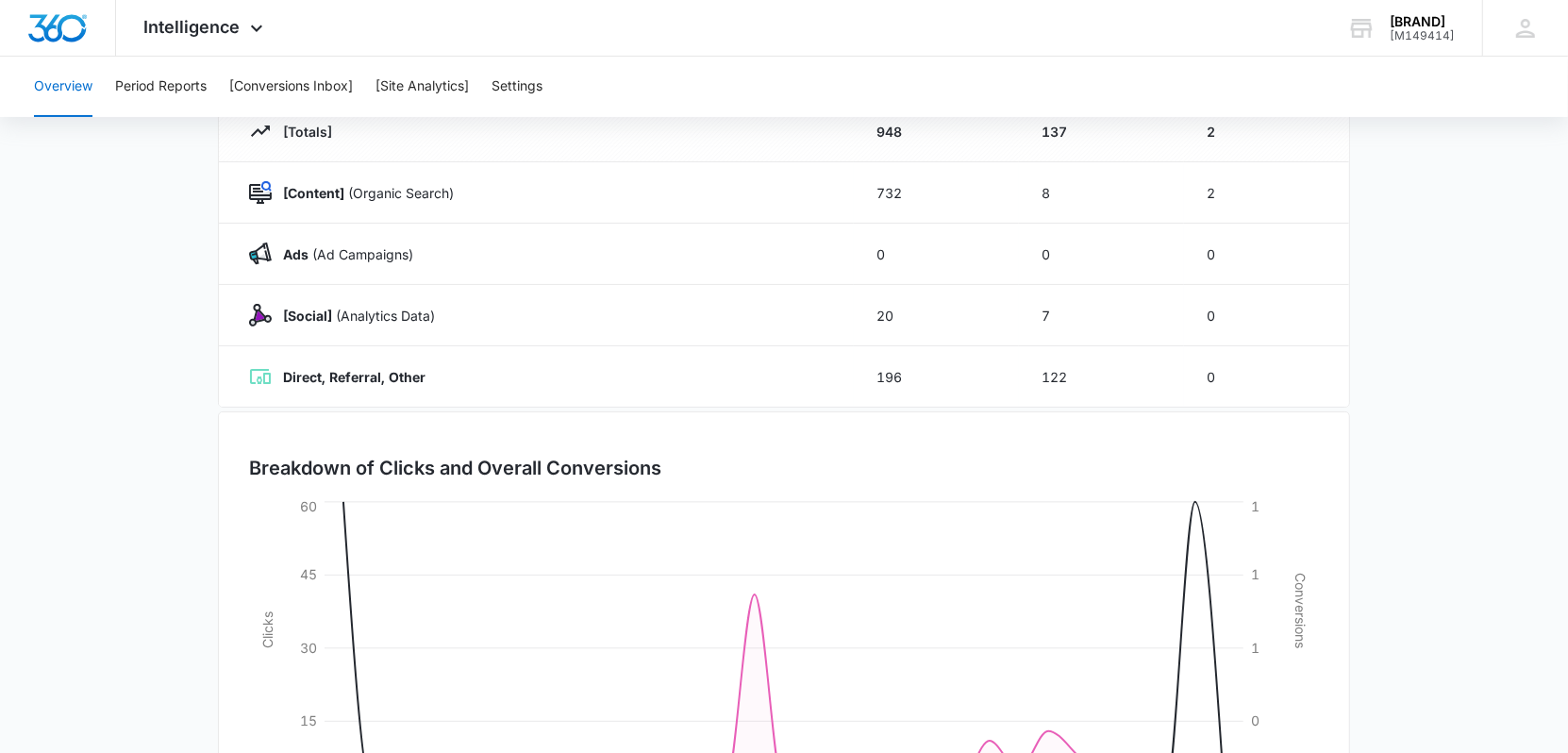 scroll, scrollTop: 0, scrollLeft: 0, axis: both 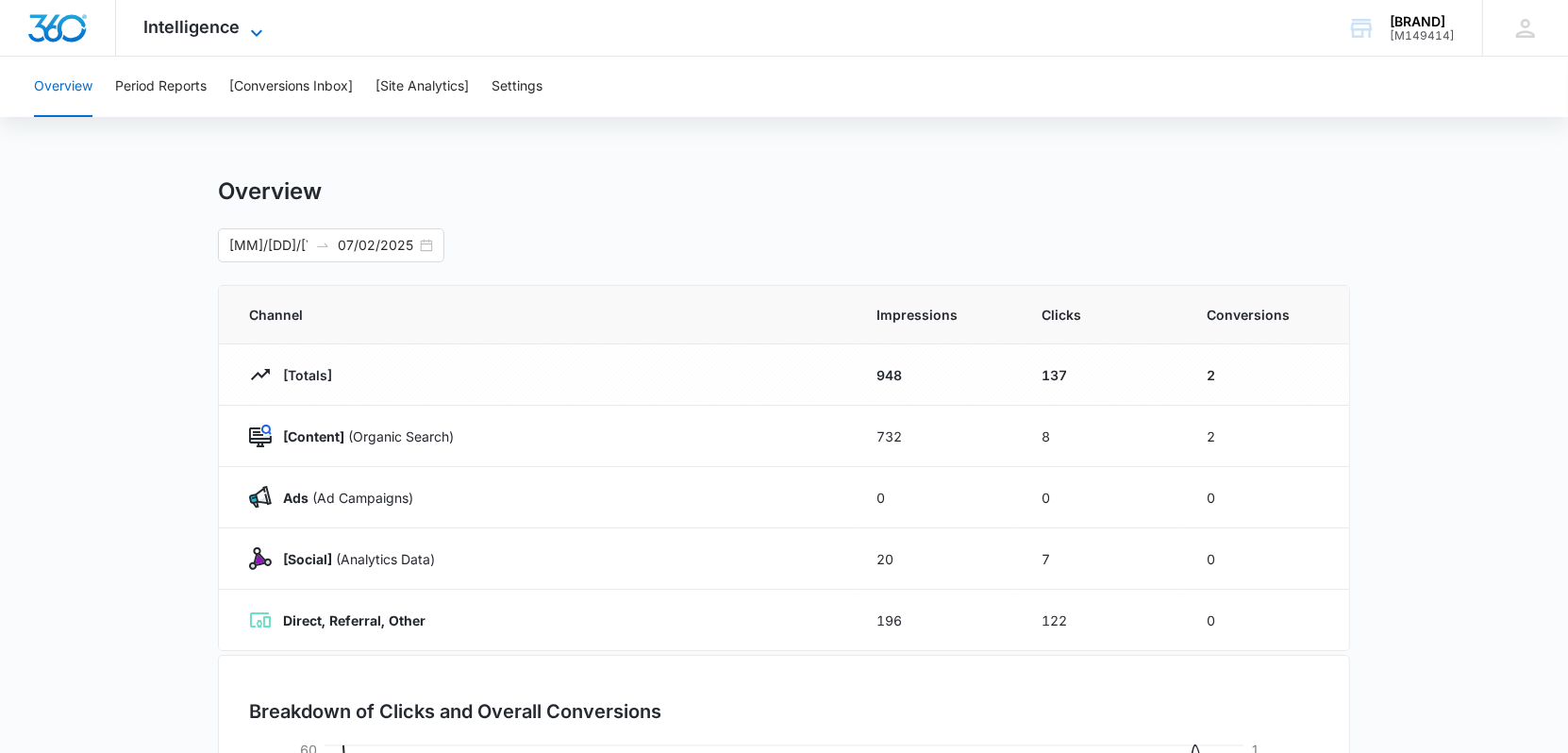 click on "Intelligence" at bounding box center (192, 26) 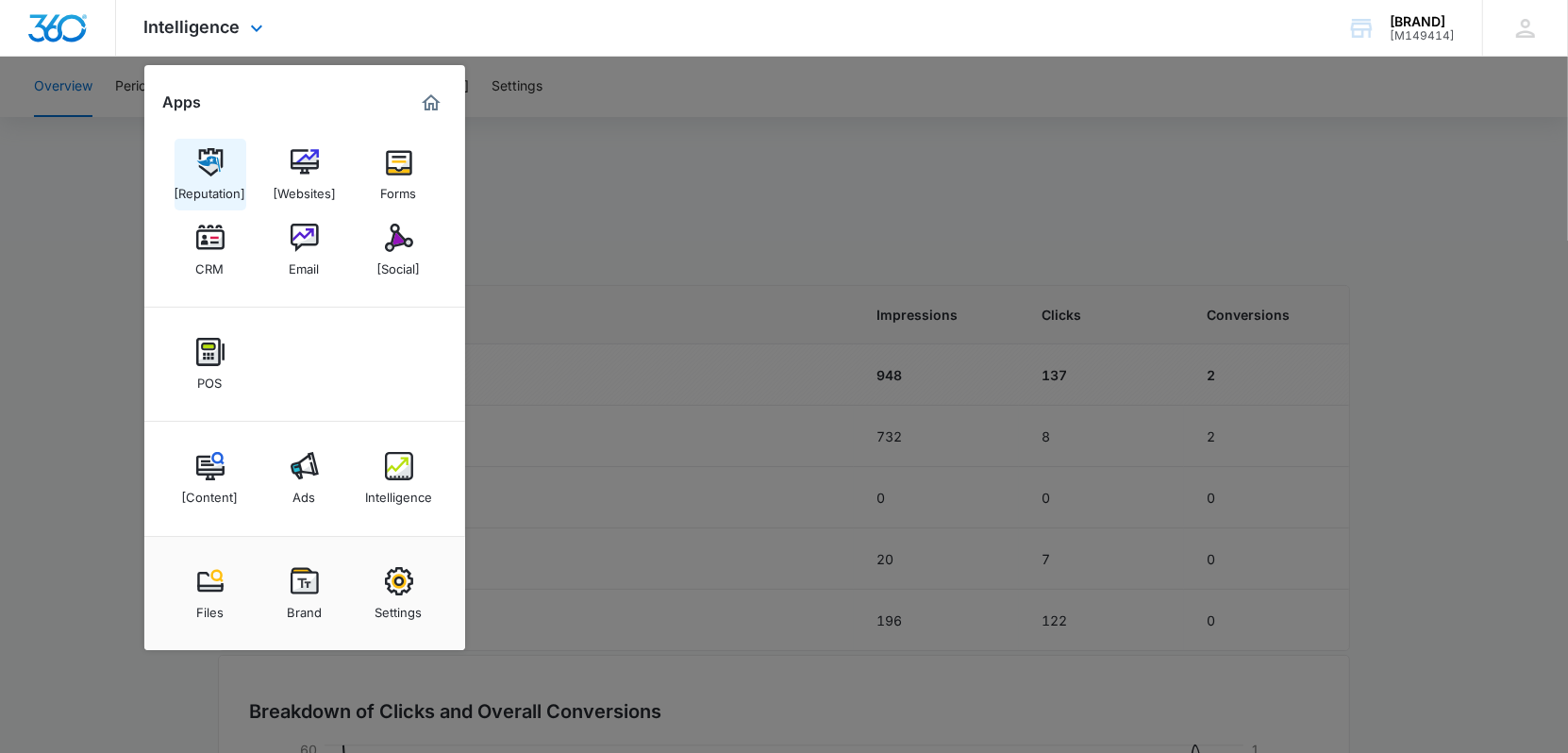 click at bounding box center (210, 162) 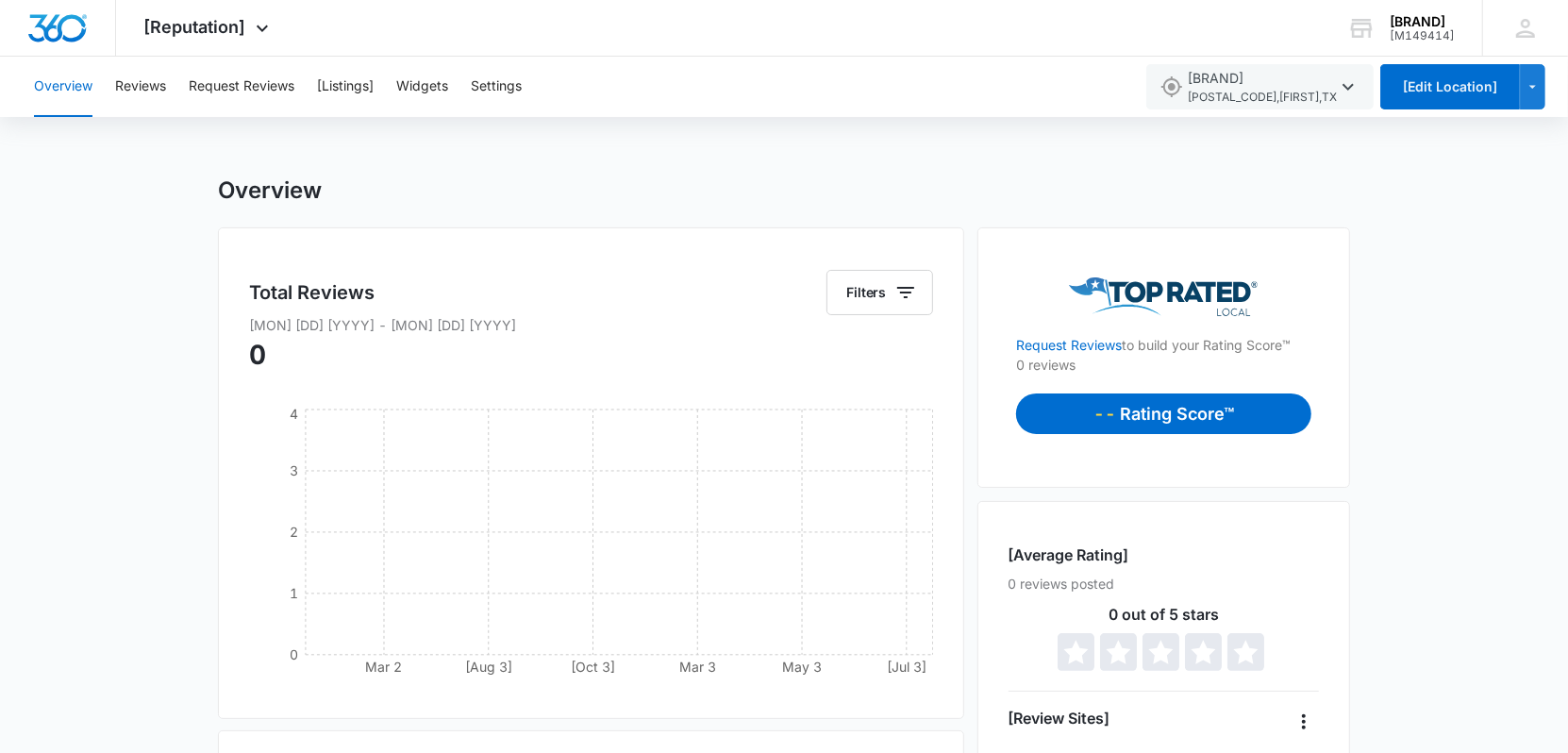 scroll, scrollTop: 0, scrollLeft: 0, axis: both 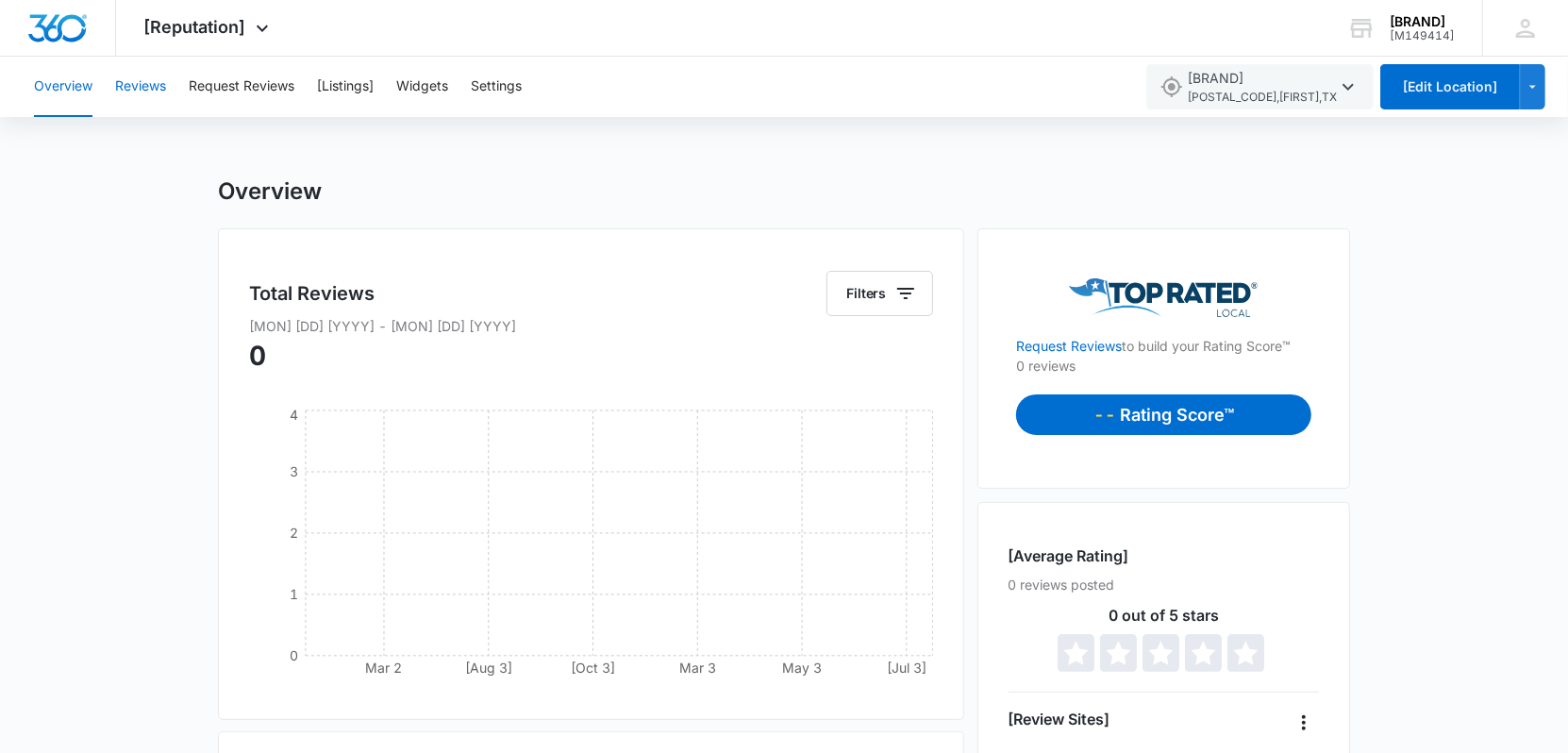 click on "Reviews" at bounding box center [141, 87] 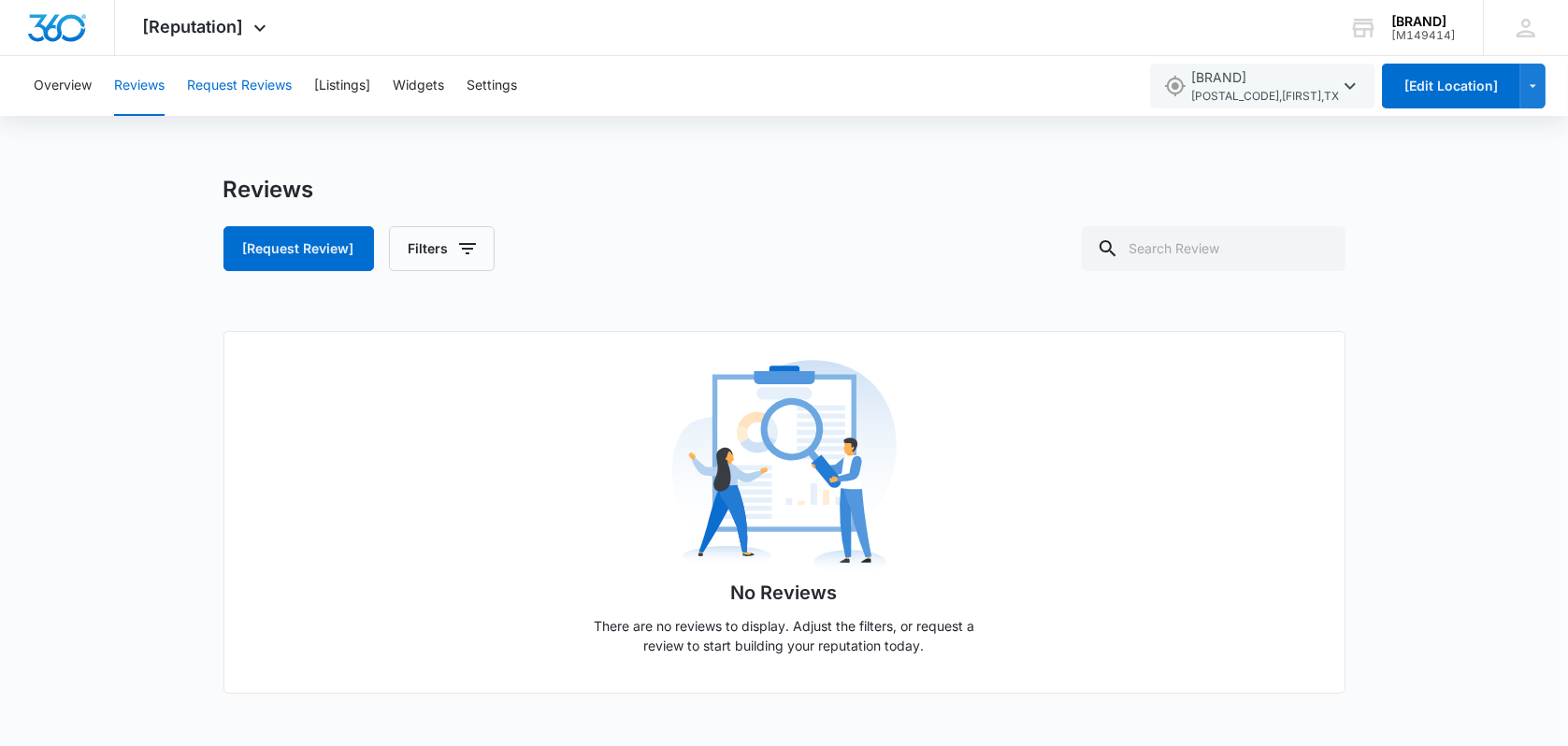 click on "Request Reviews" at bounding box center (239, 86) 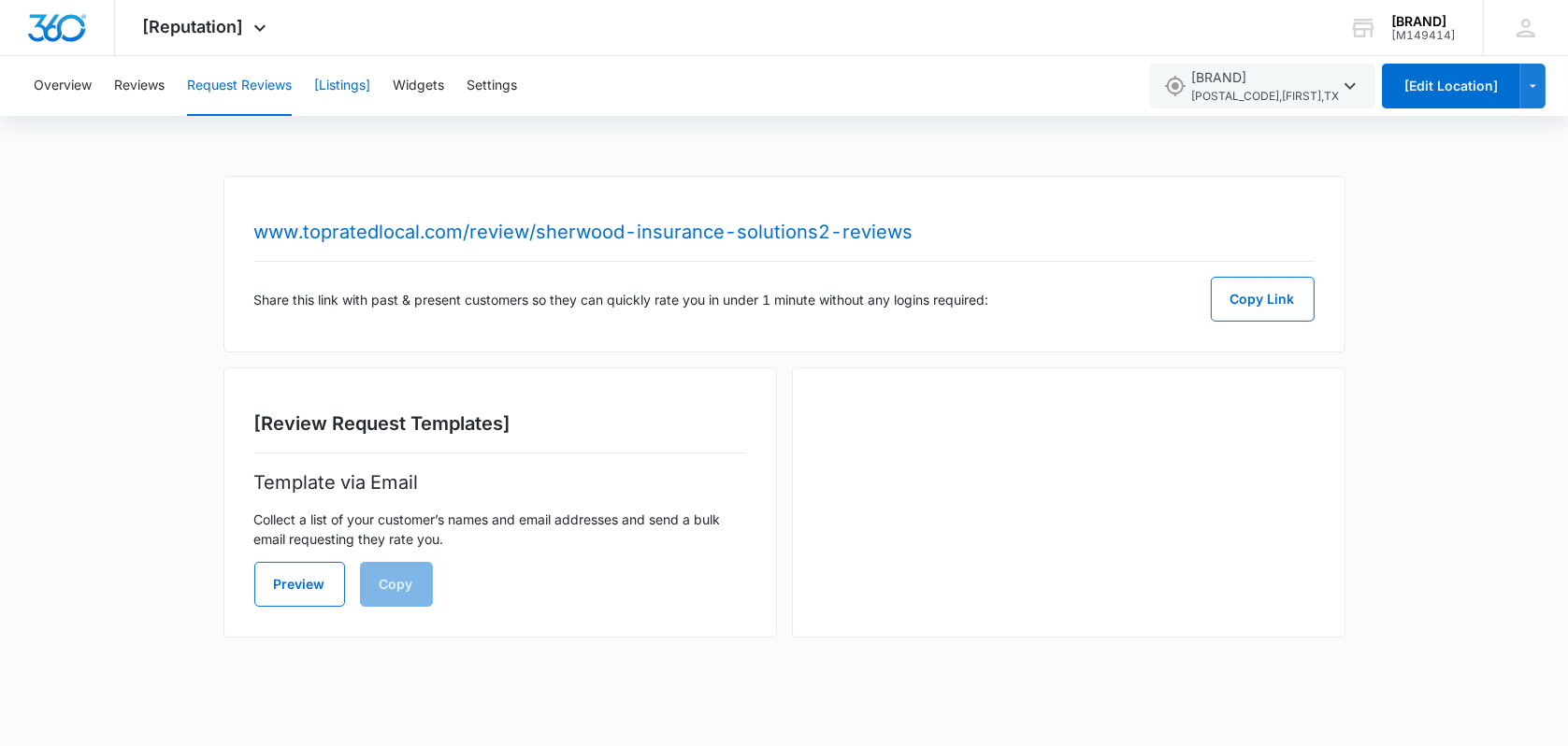 click on "Listings" at bounding box center (342, 86) 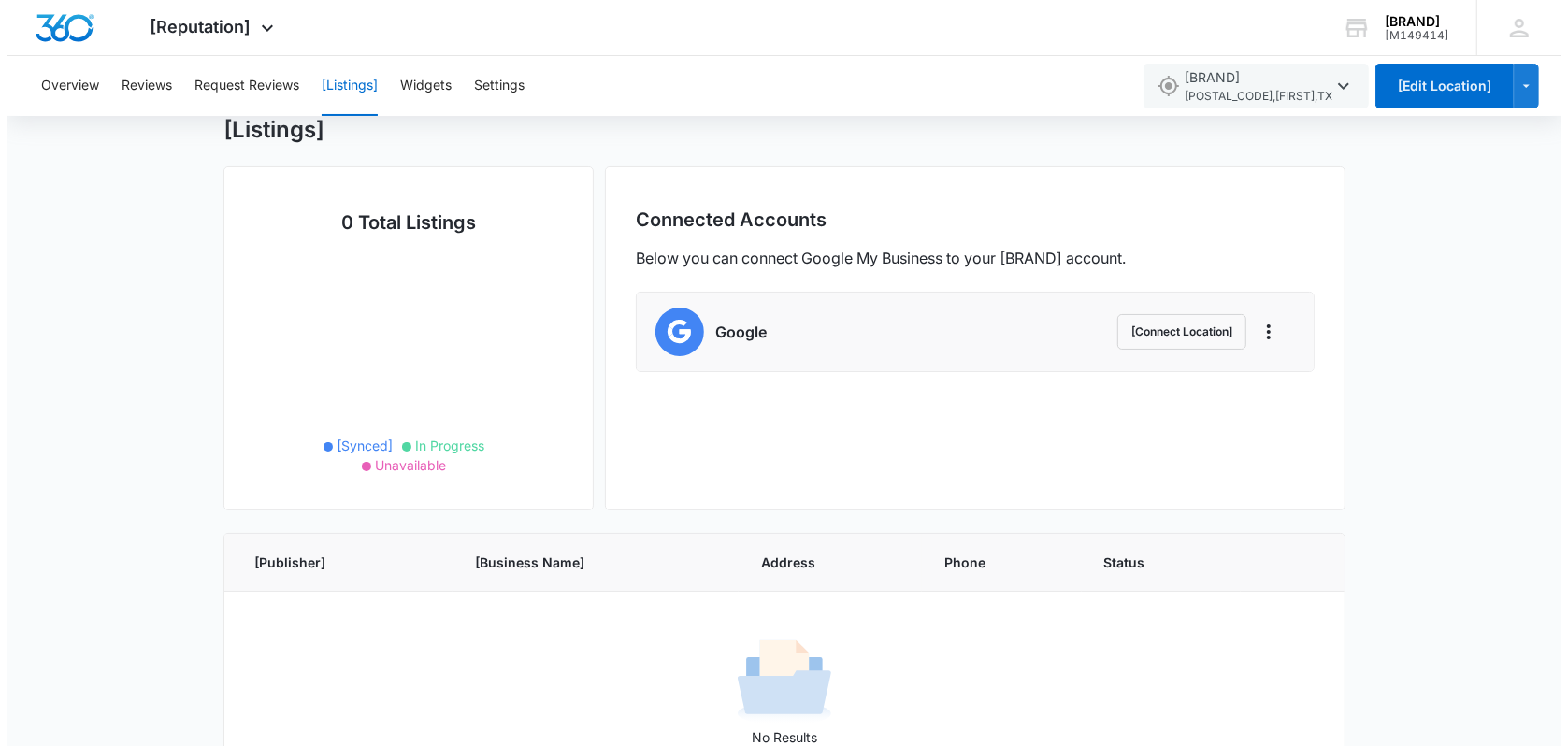 scroll, scrollTop: 0, scrollLeft: 0, axis: both 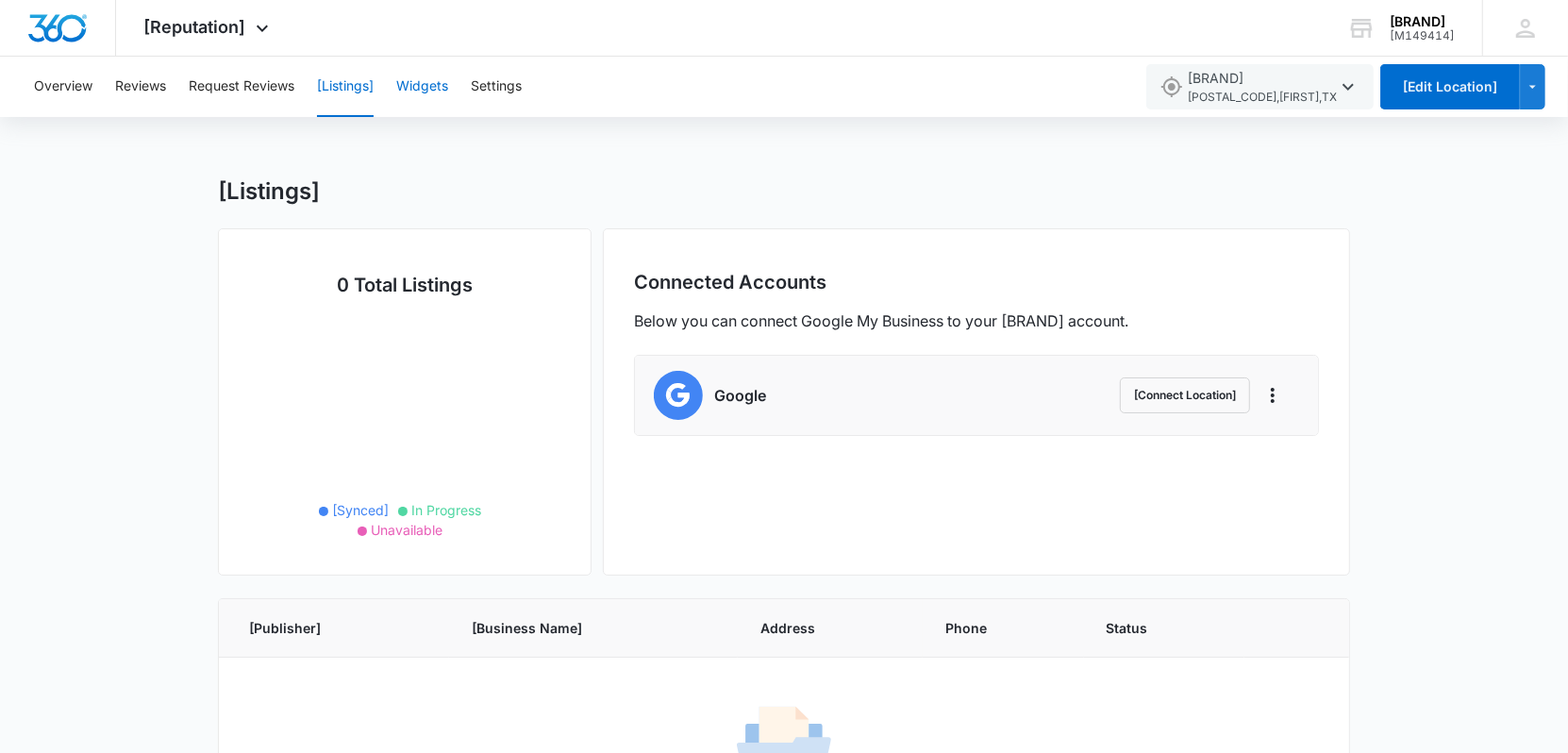 click on "Widgets" at bounding box center (422, 87) 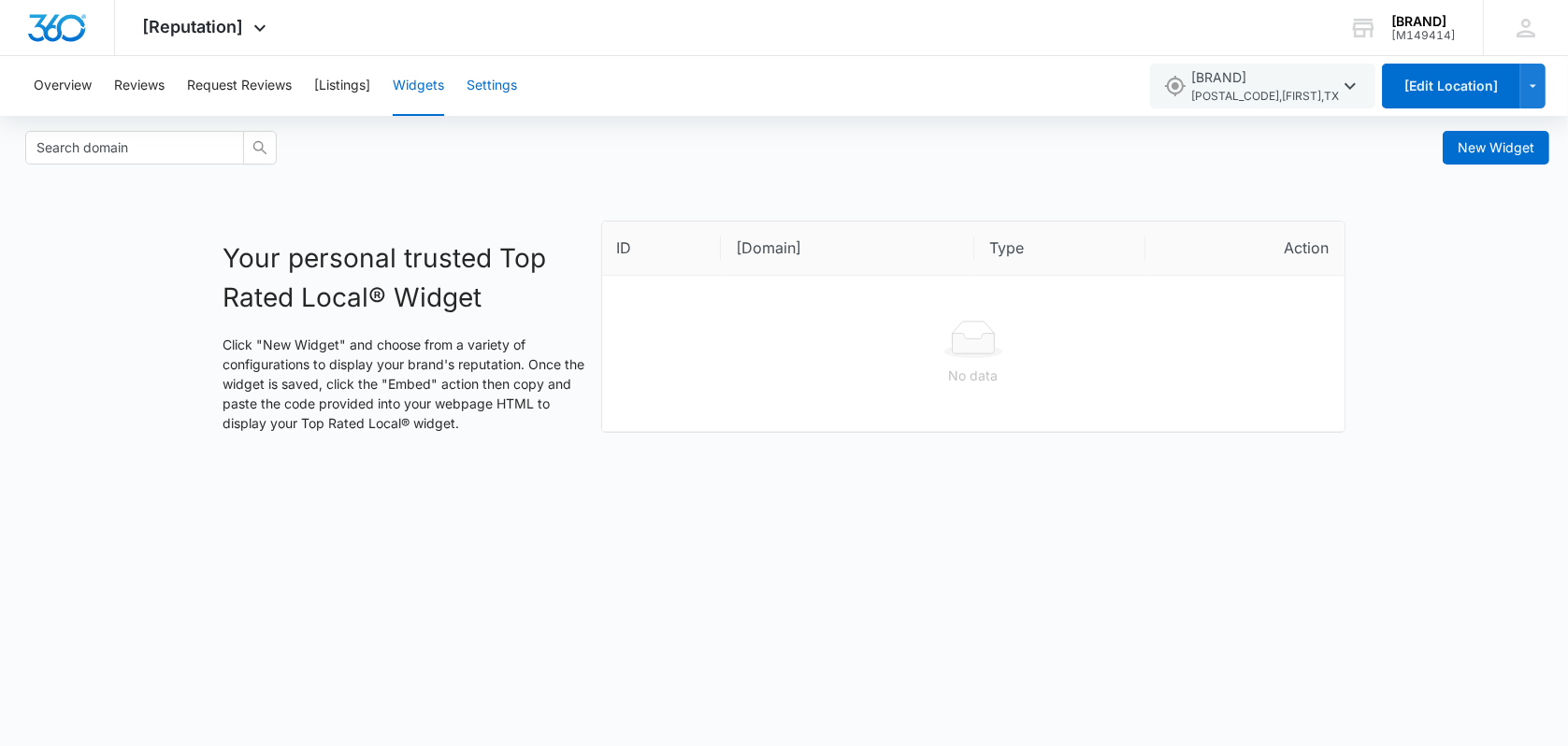 click on "Settings" at bounding box center [492, 86] 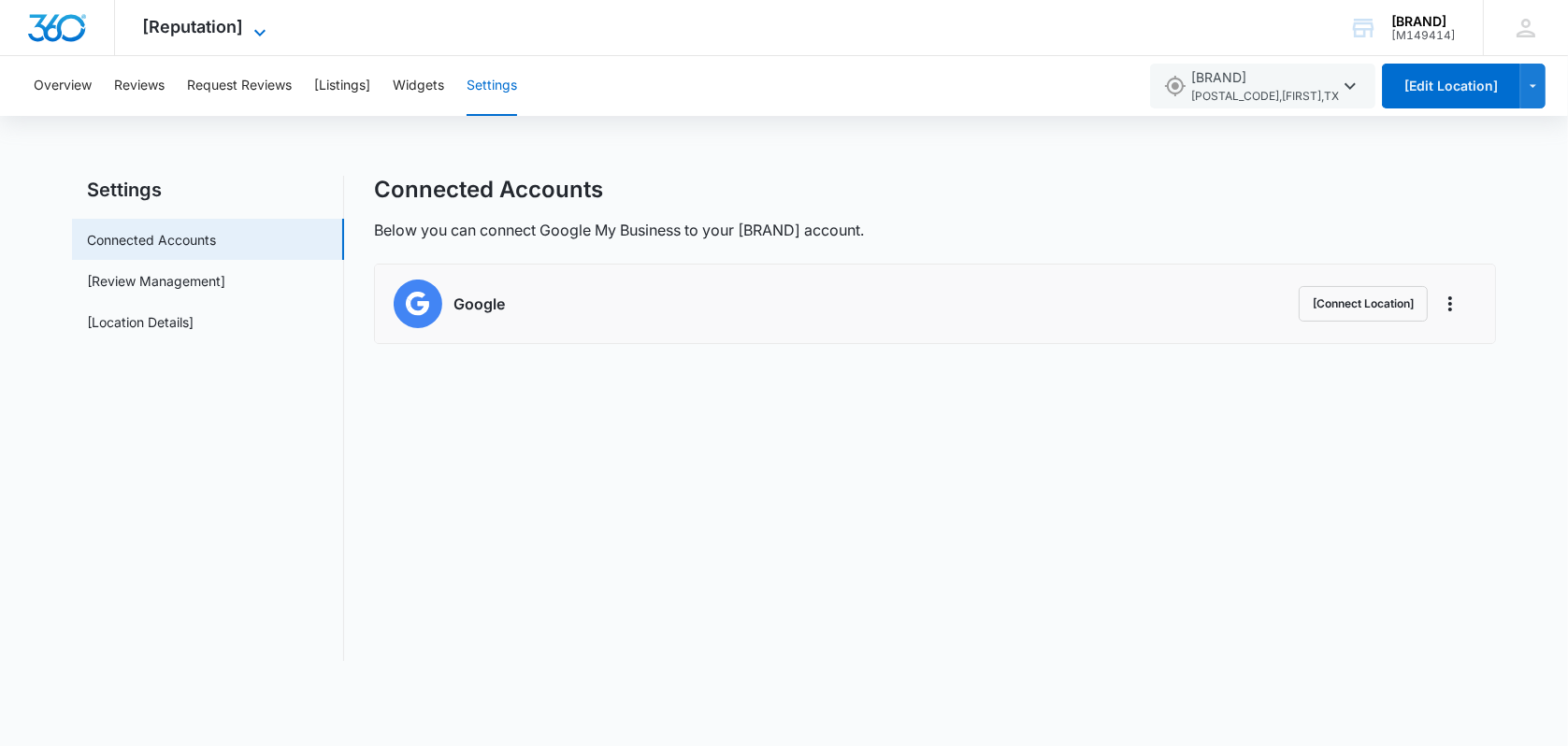 click on "Reputation" at bounding box center [194, 26] 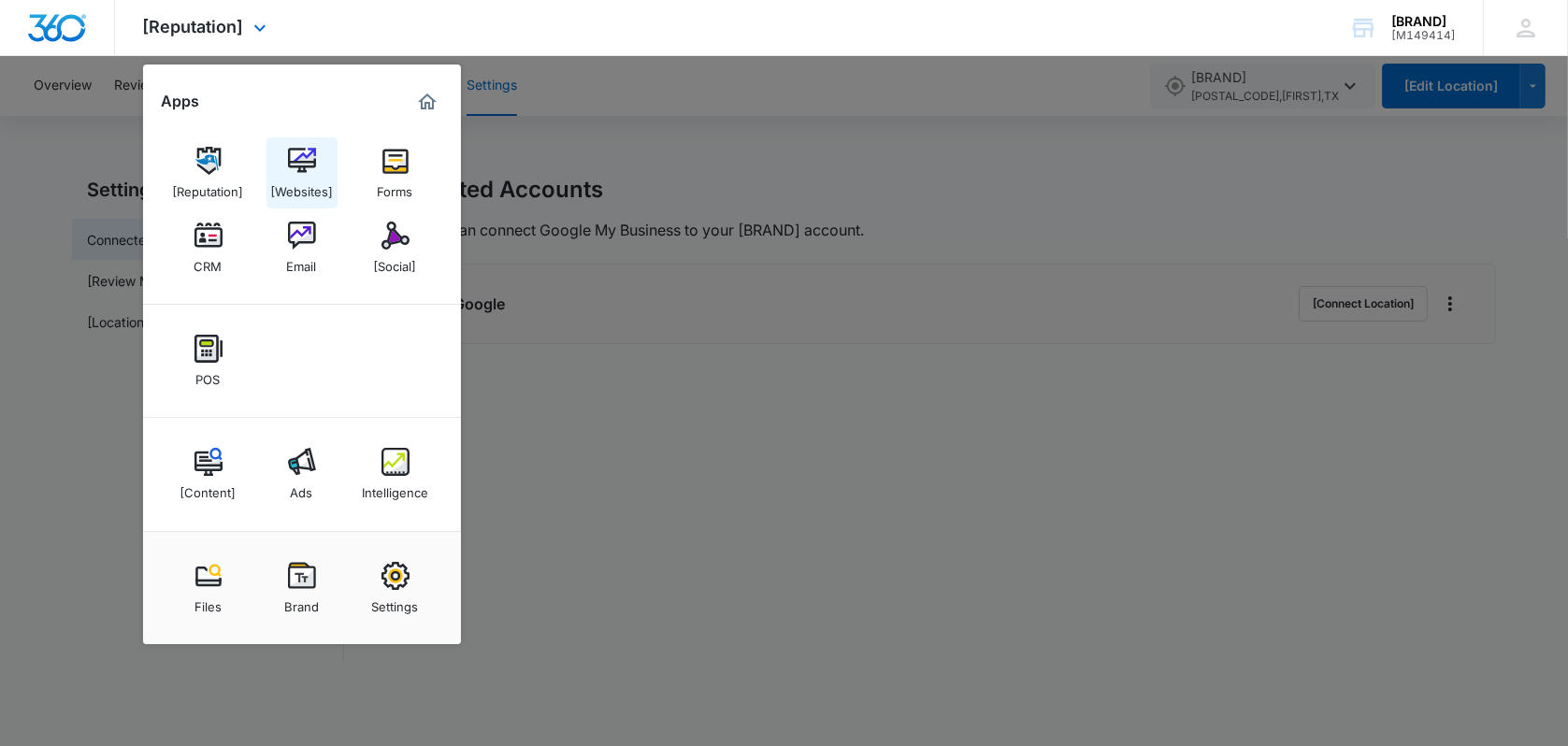 click at bounding box center [302, 161] 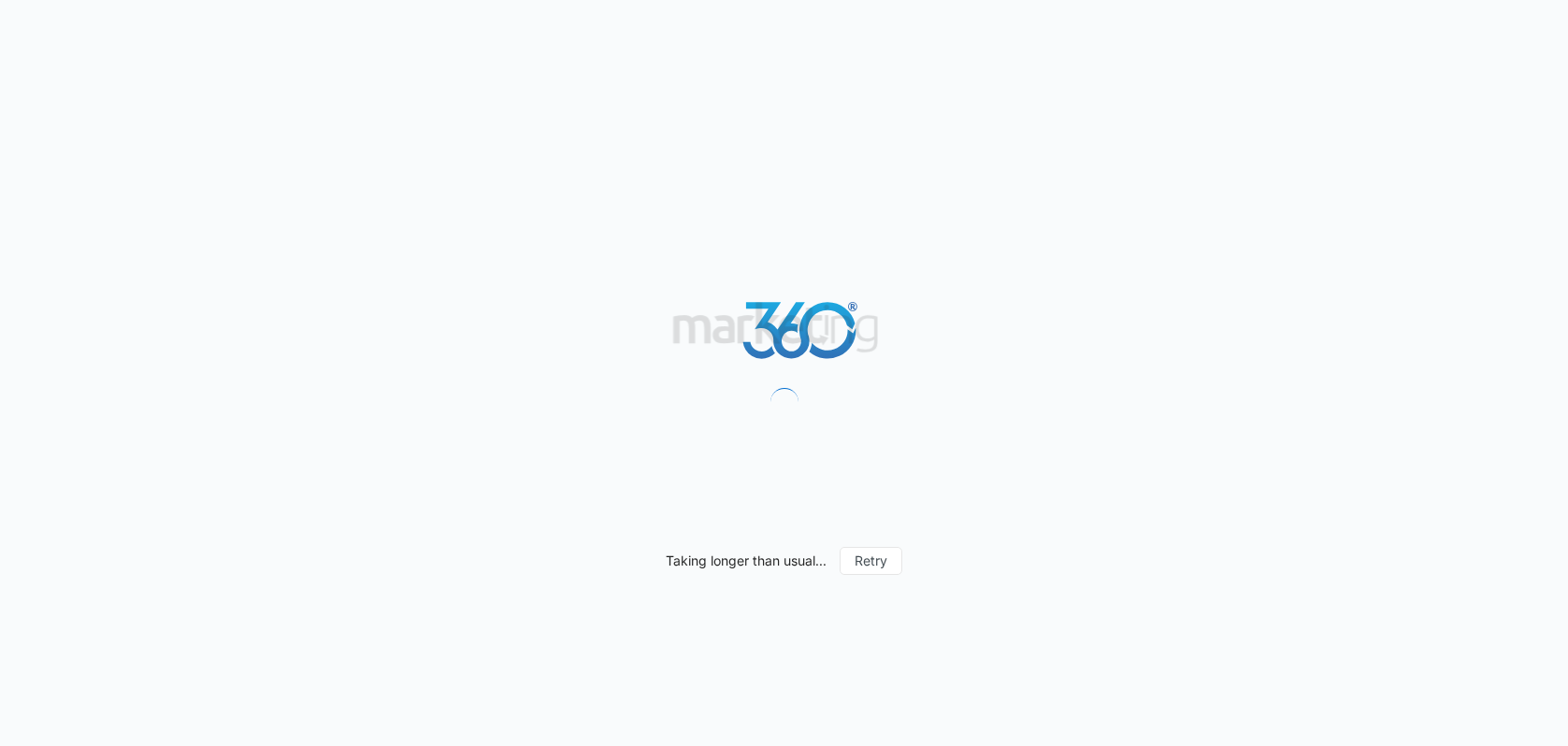 scroll, scrollTop: 0, scrollLeft: 0, axis: both 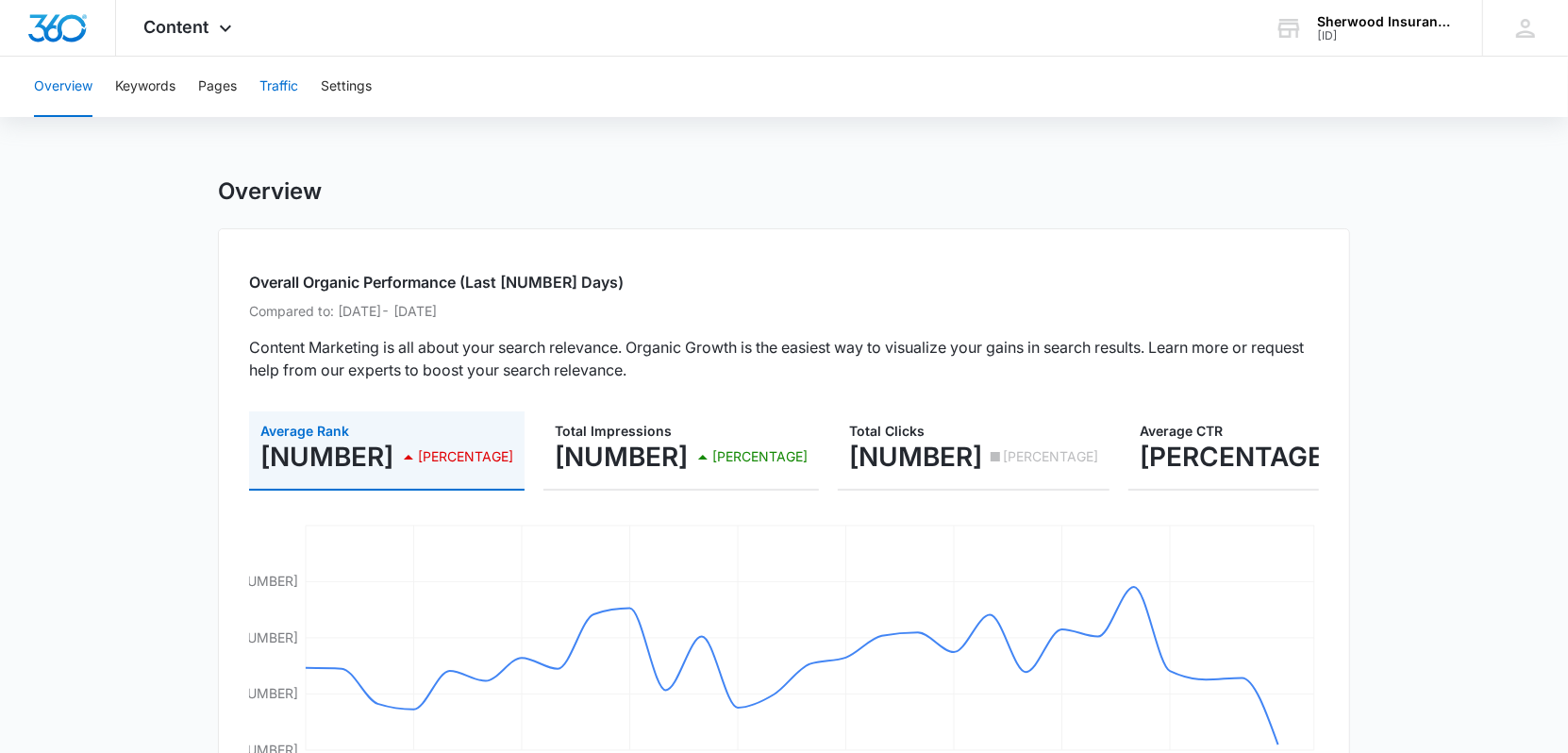 click on "Traffic" at bounding box center [278, 87] 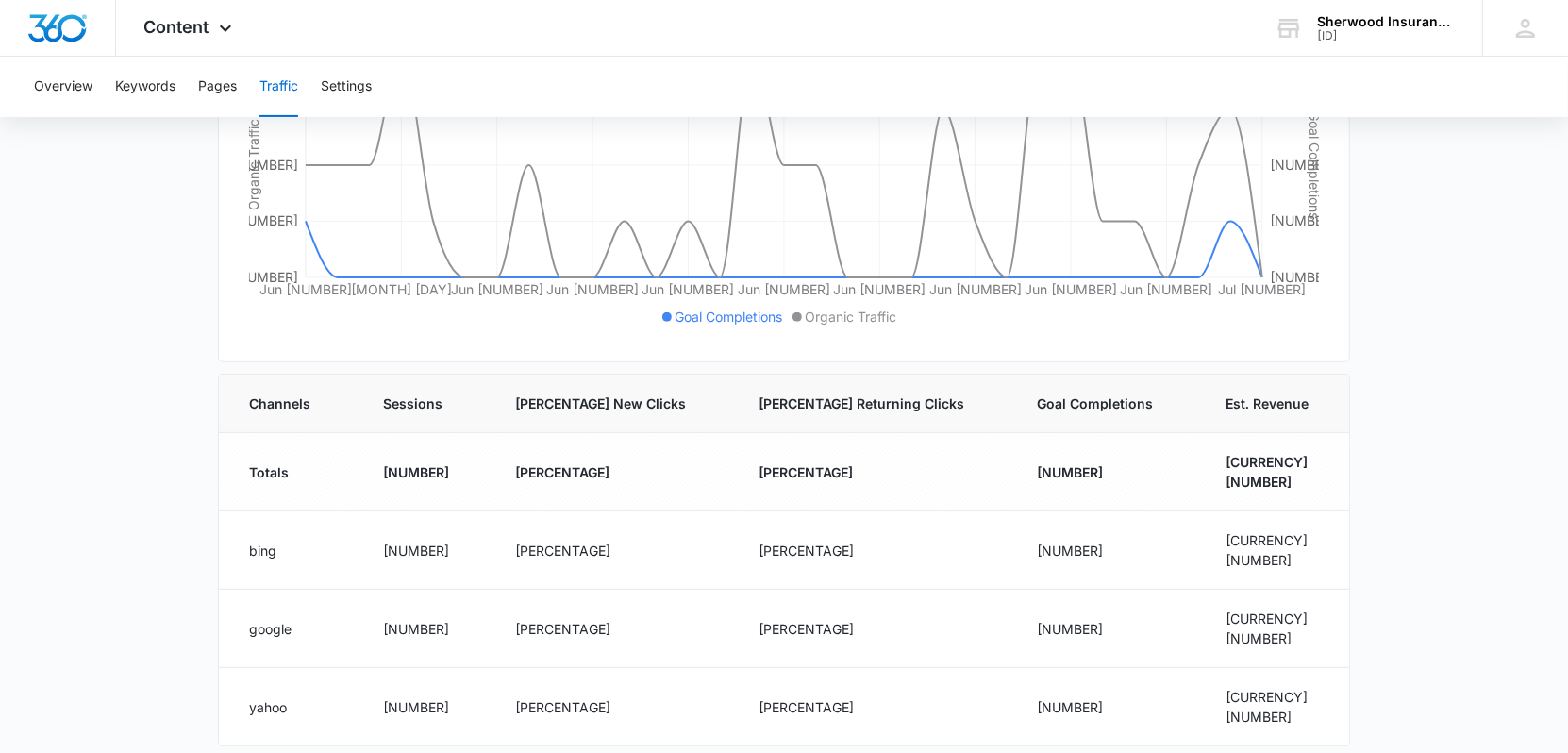 scroll, scrollTop: 0, scrollLeft: 0, axis: both 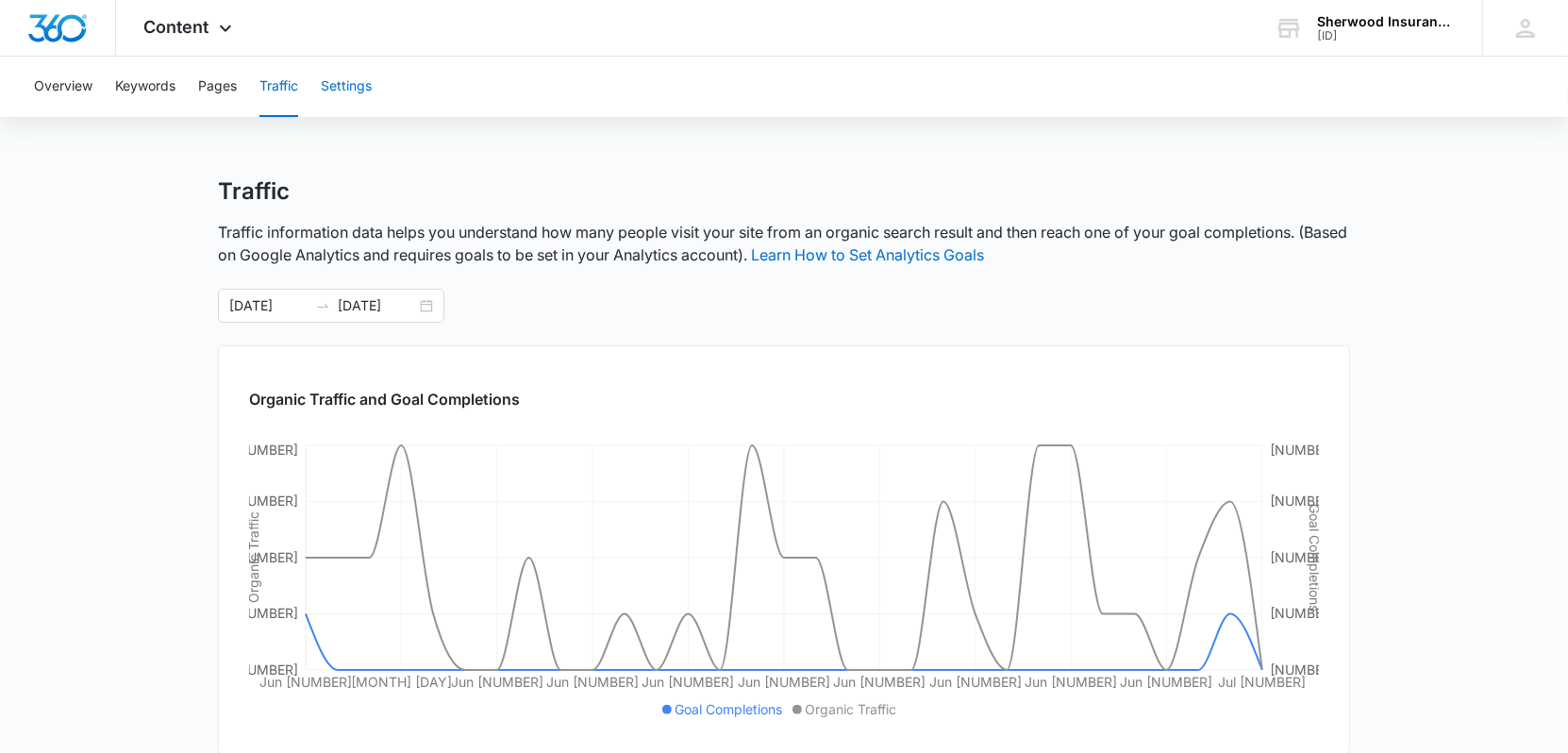 click on "Settings" at bounding box center [346, 87] 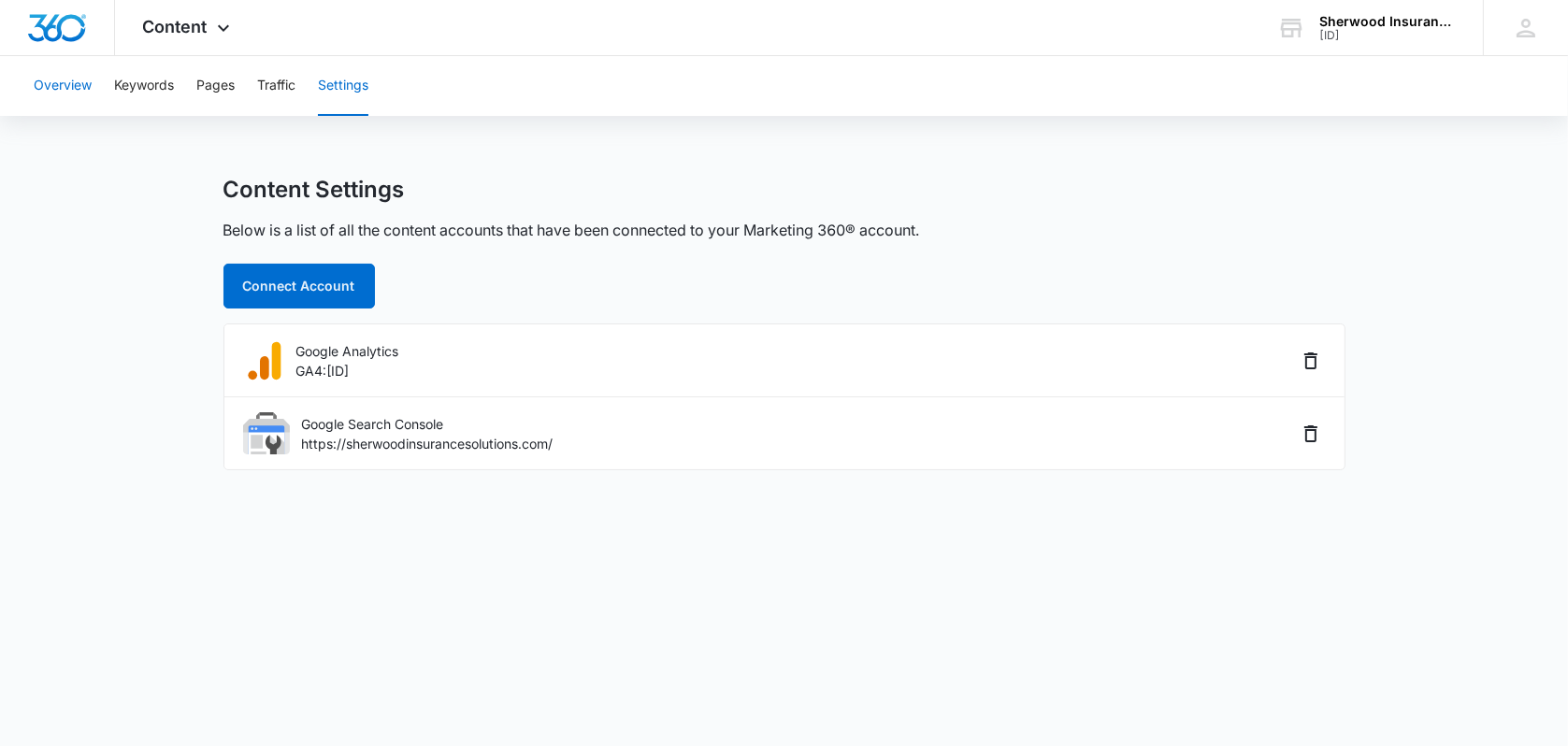 click on "Overview" at bounding box center (63, 86) 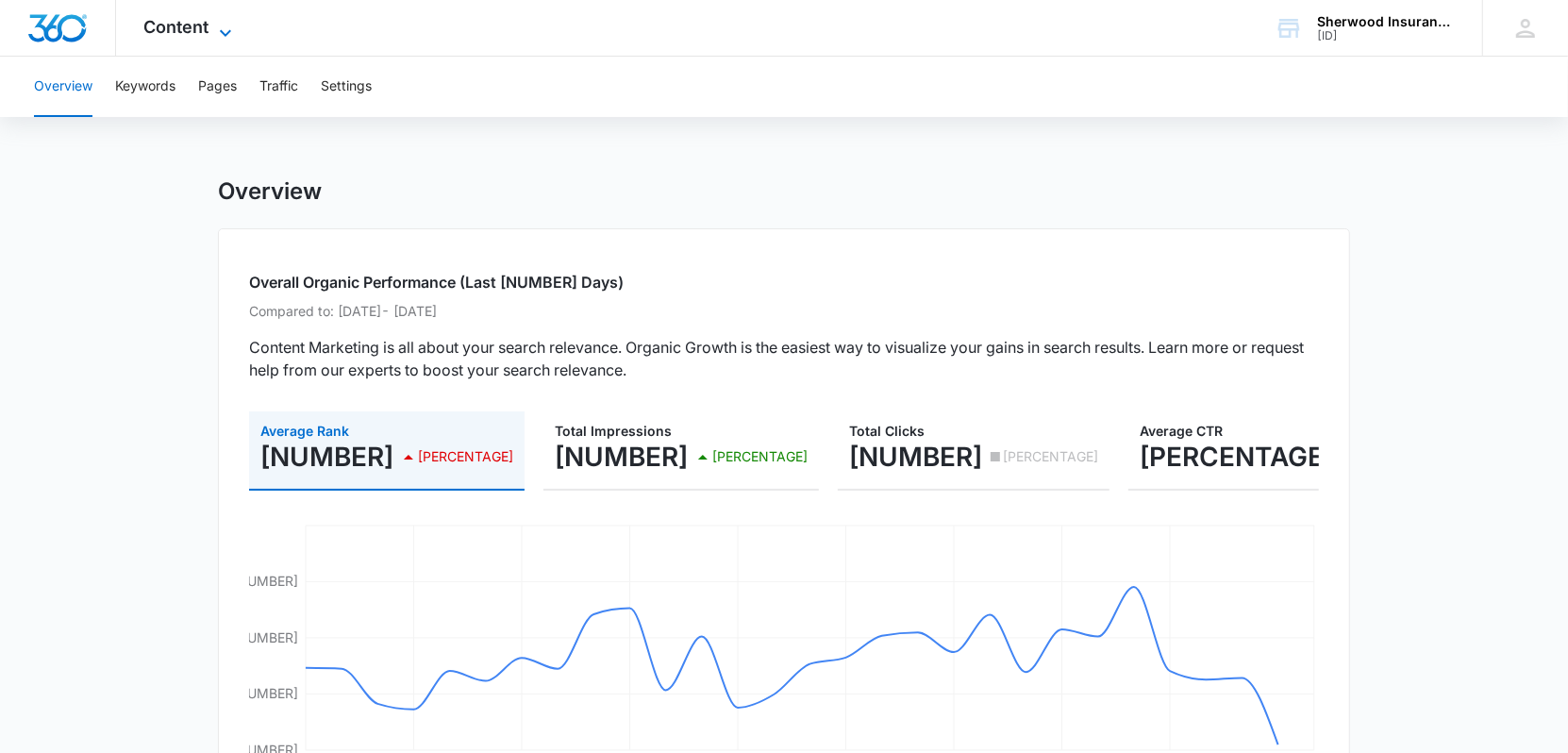 click on "Content" at bounding box center [176, 26] 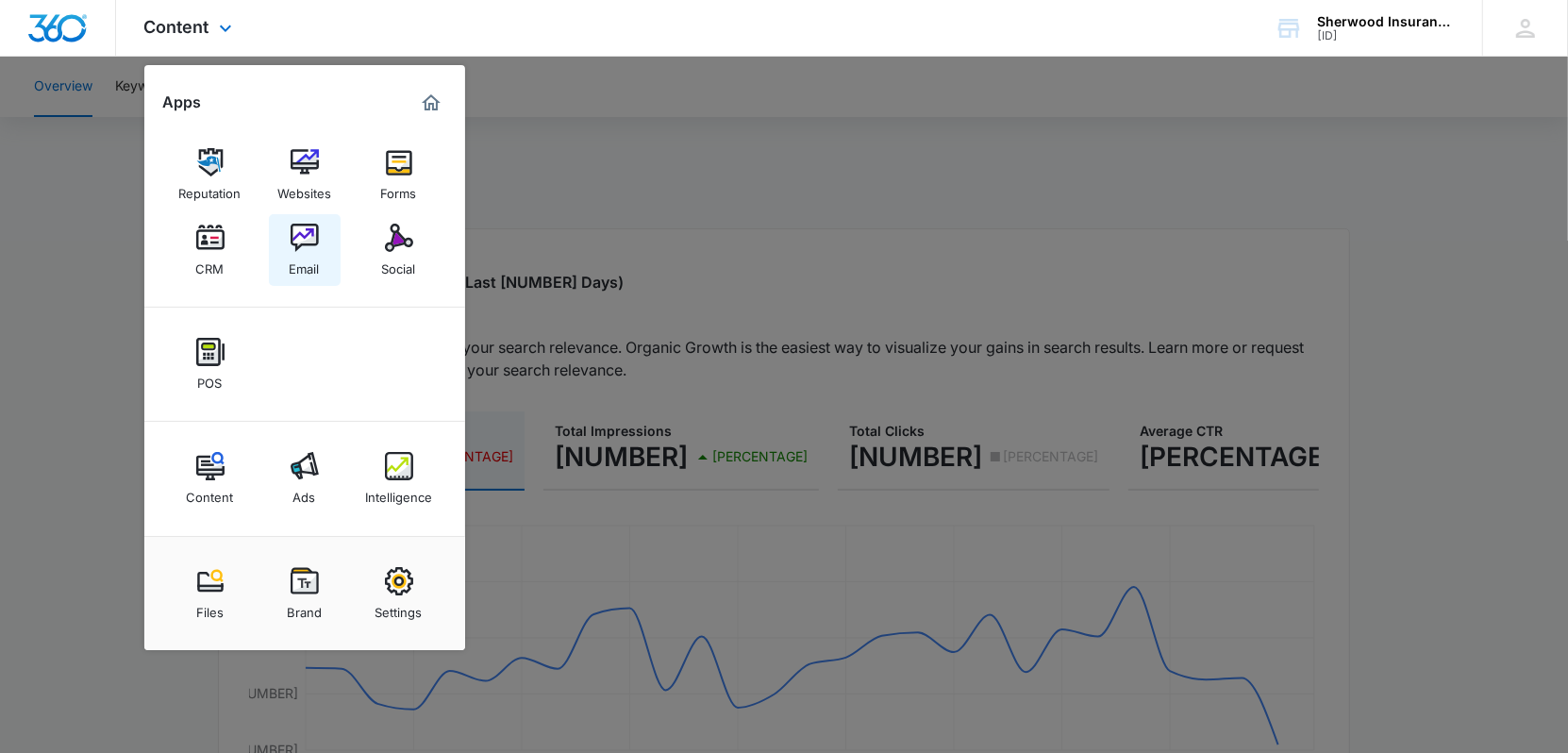 click at bounding box center [305, 238] 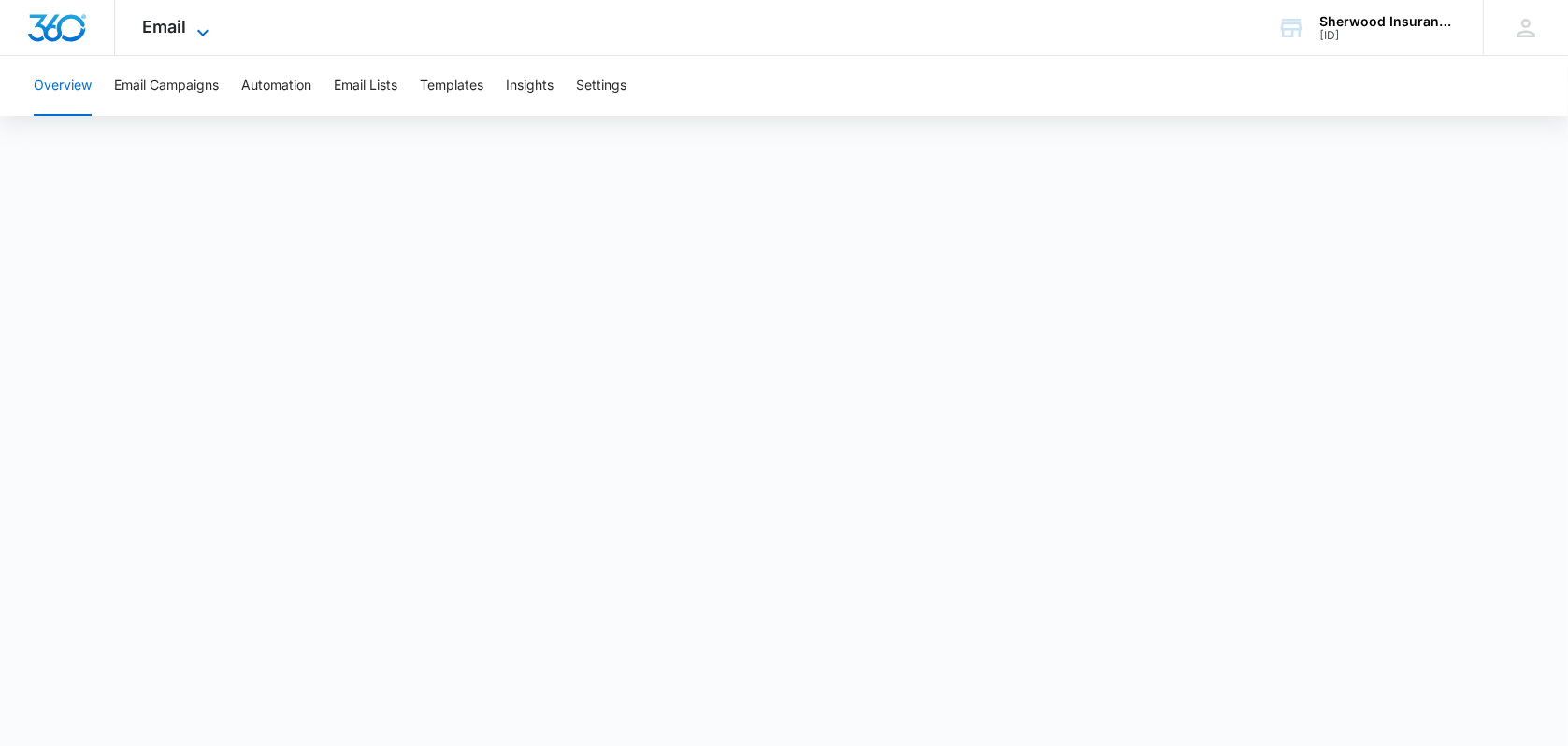 click on "Email" at bounding box center (165, 26) 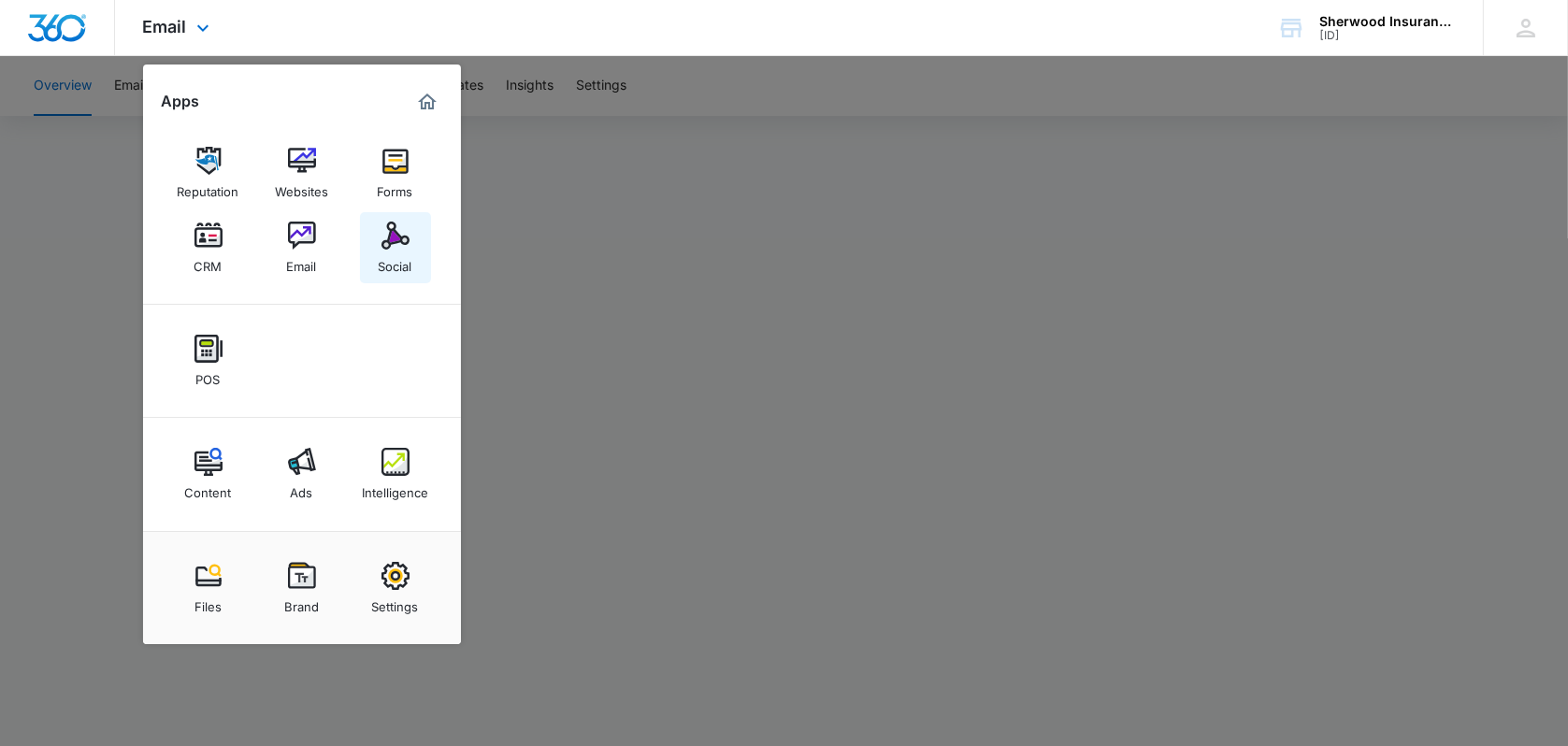 click at bounding box center [396, 236] 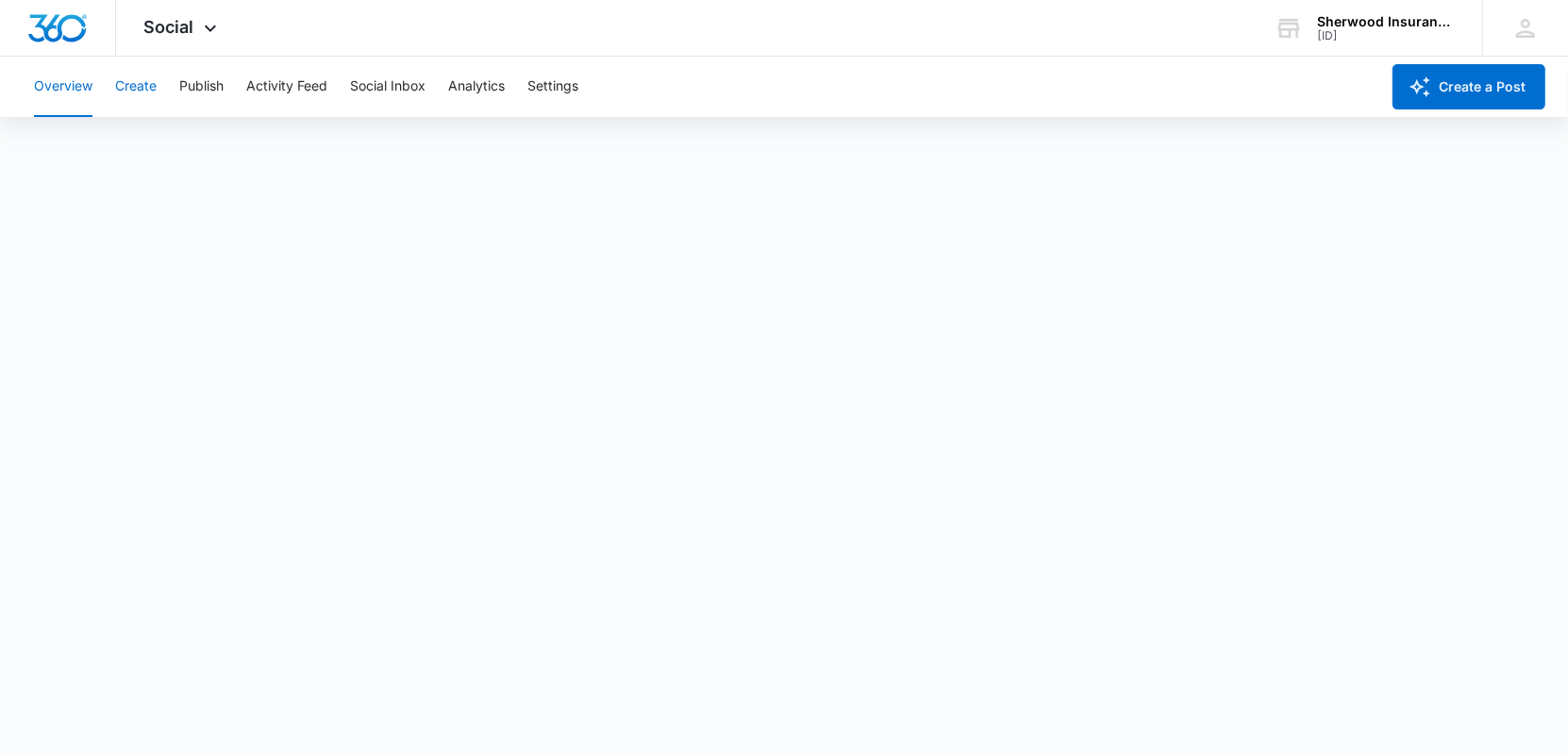 click on "Create" at bounding box center [136, 87] 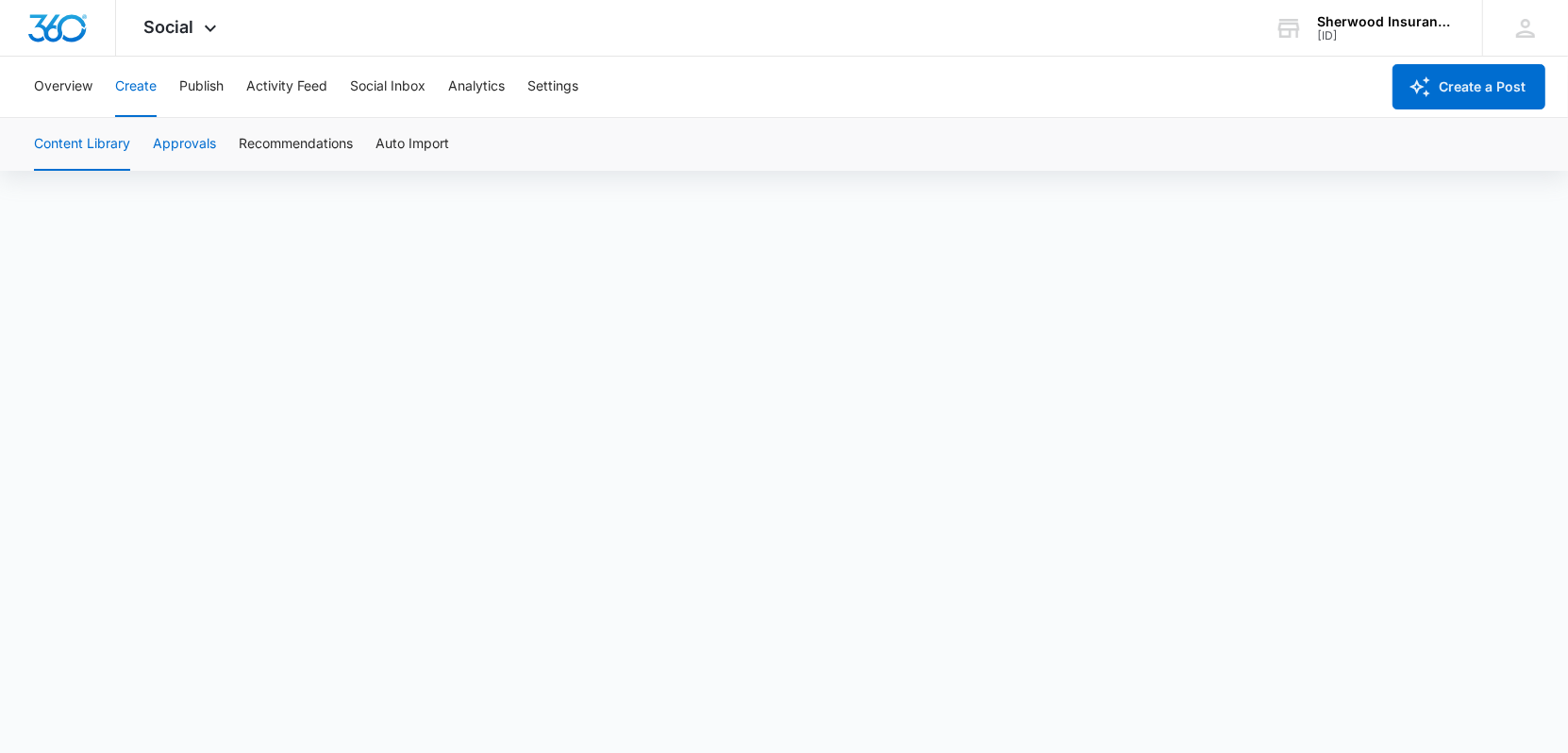 scroll, scrollTop: 13, scrollLeft: 0, axis: vertical 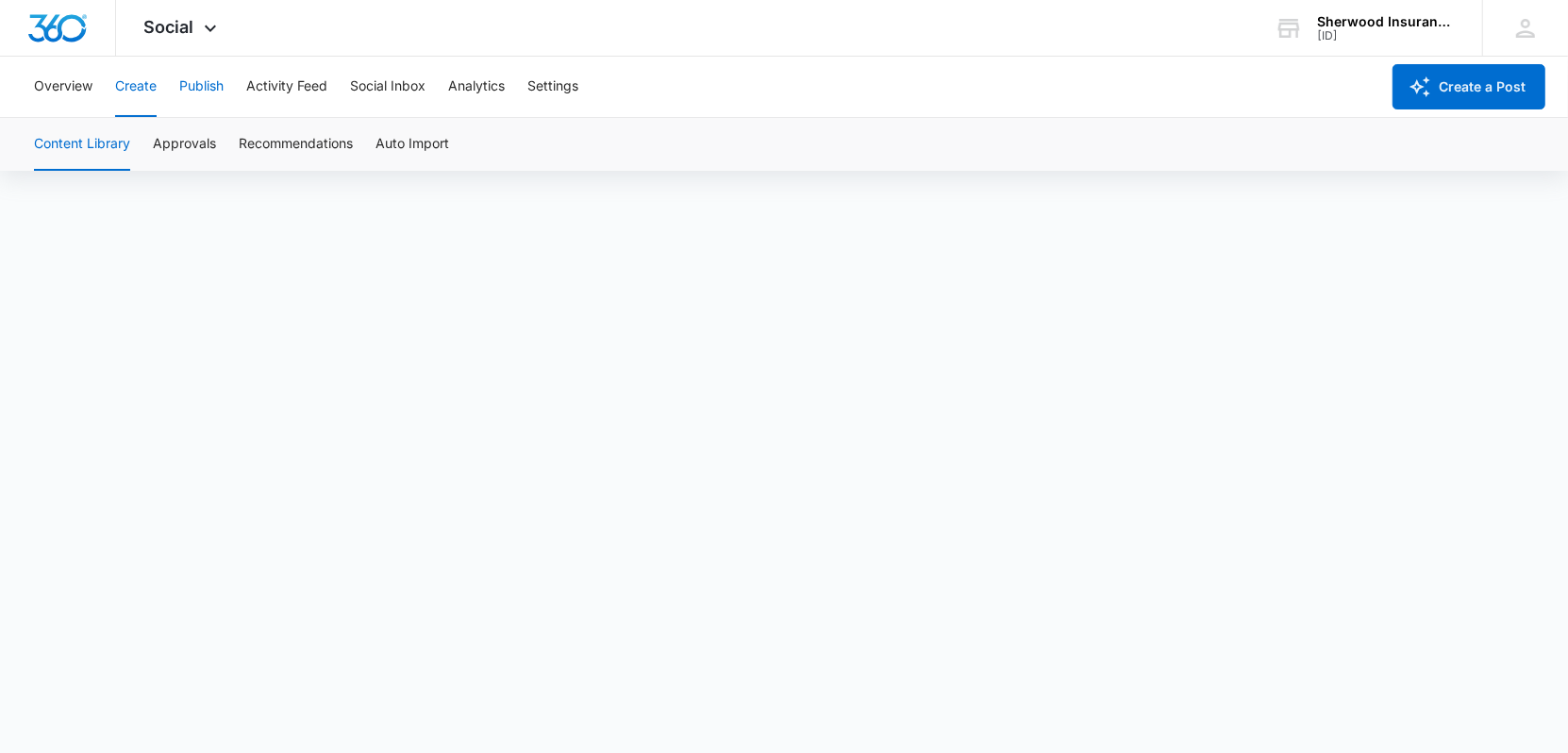 click on "Publish" at bounding box center (201, 87) 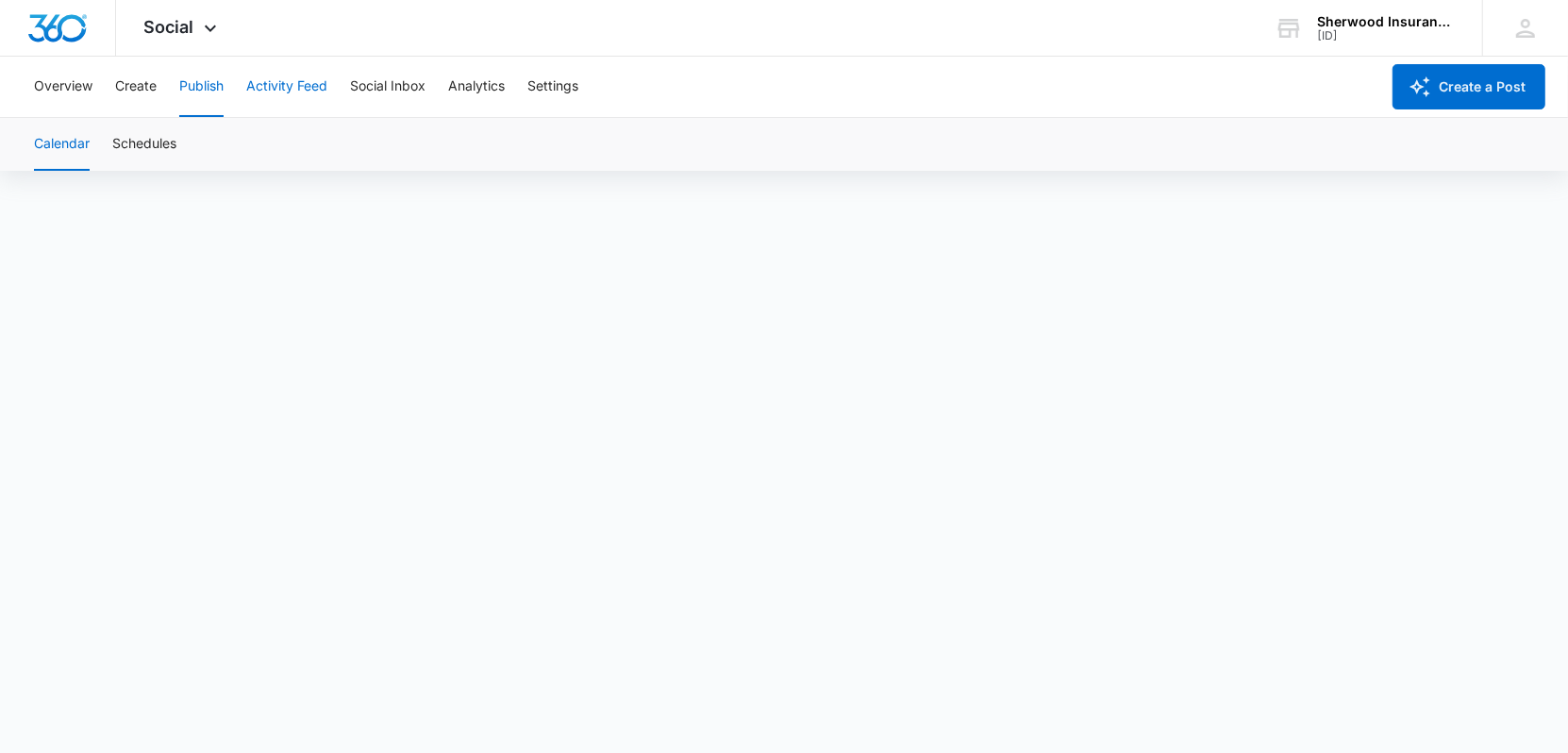 click on "Activity Feed" at bounding box center (287, 87) 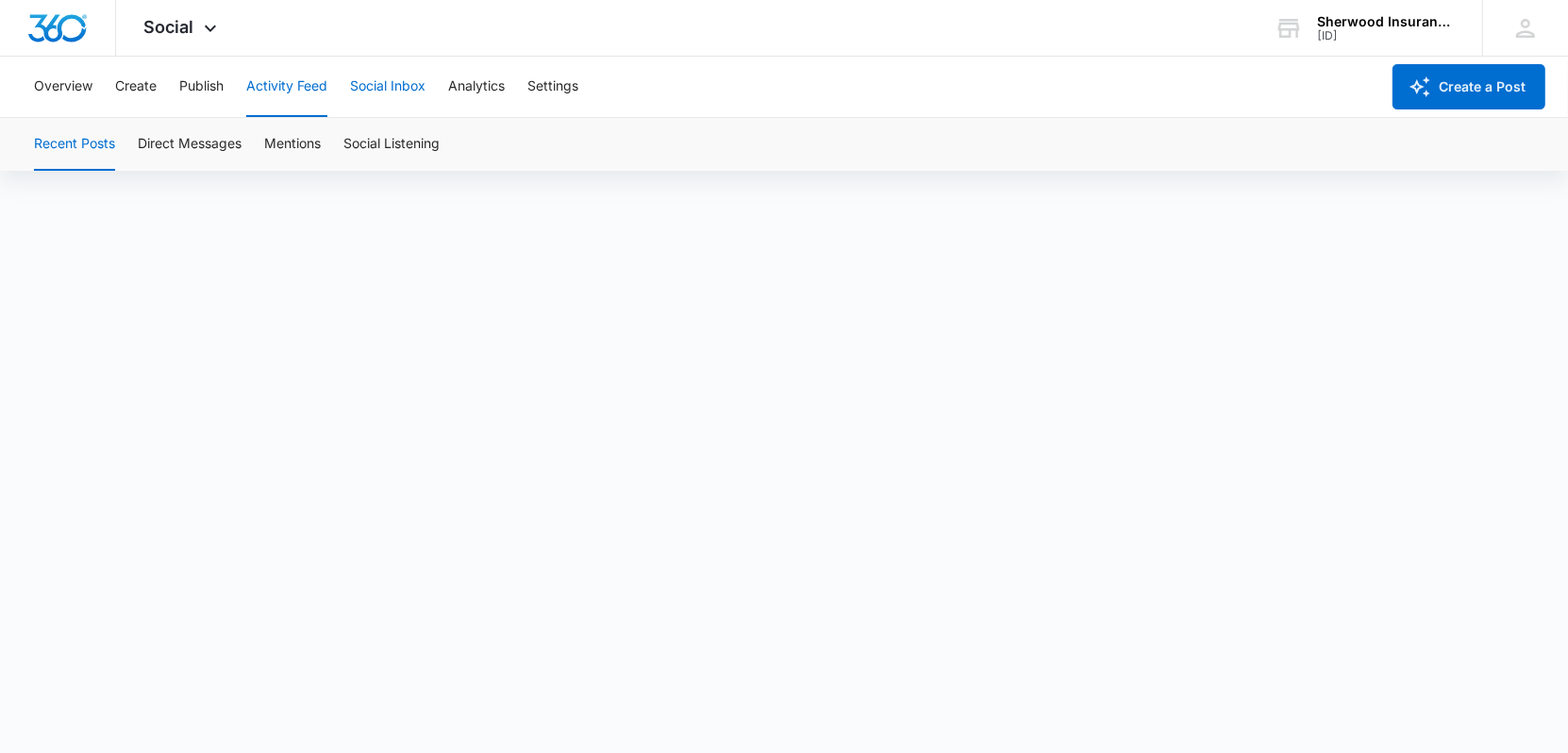 click on "Social Inbox" at bounding box center [388, 87] 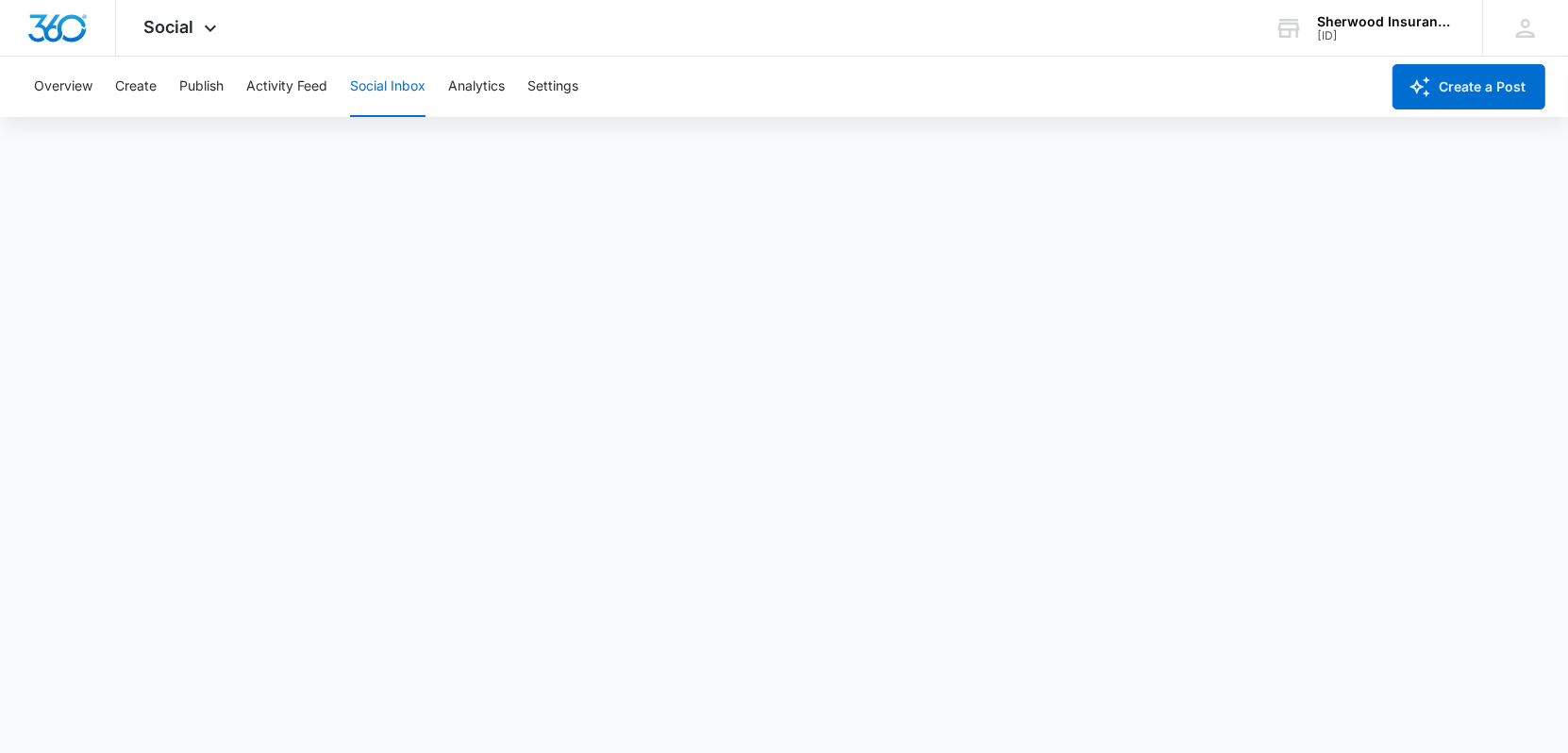 scroll, scrollTop: 0, scrollLeft: 0, axis: both 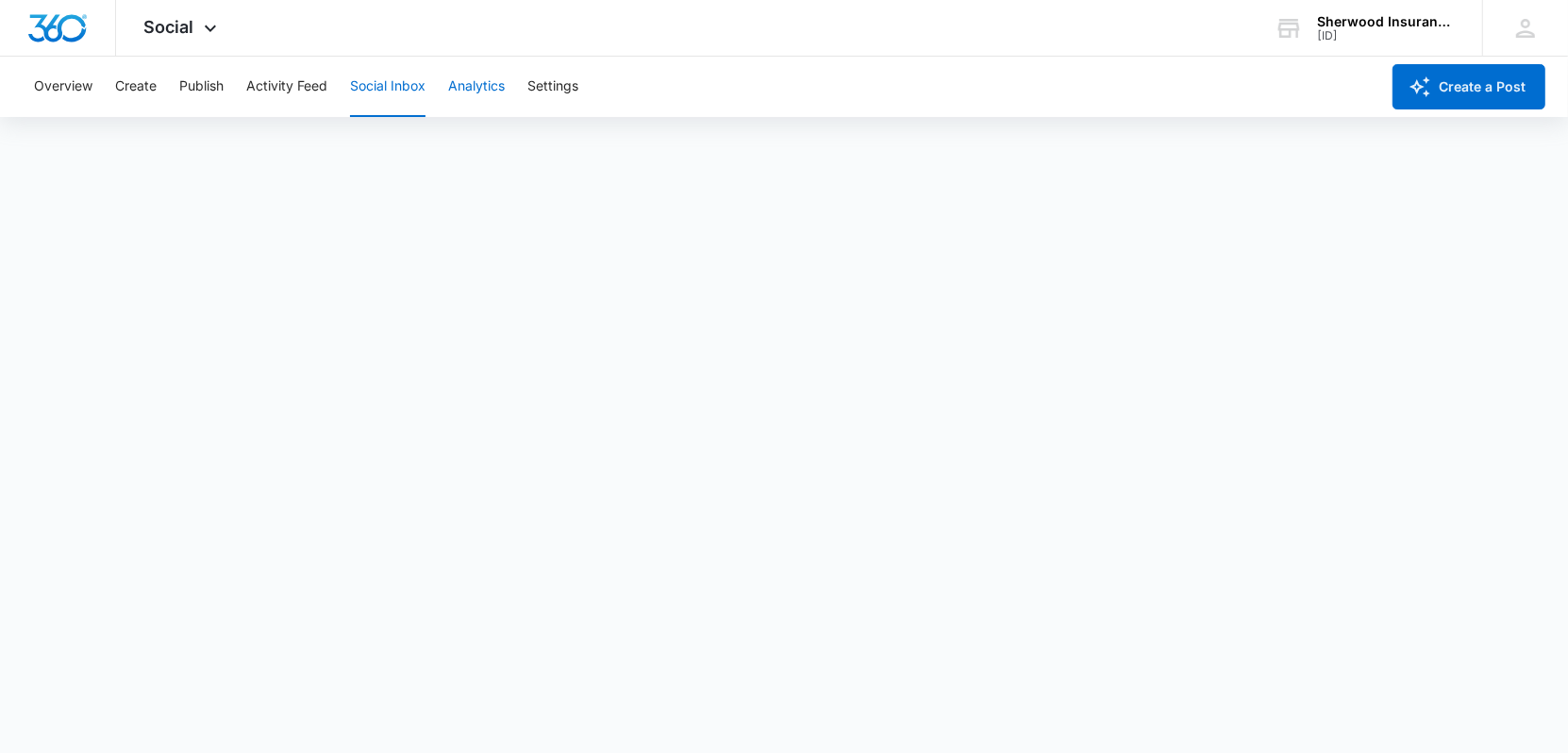 click on "Analytics" at bounding box center (476, 87) 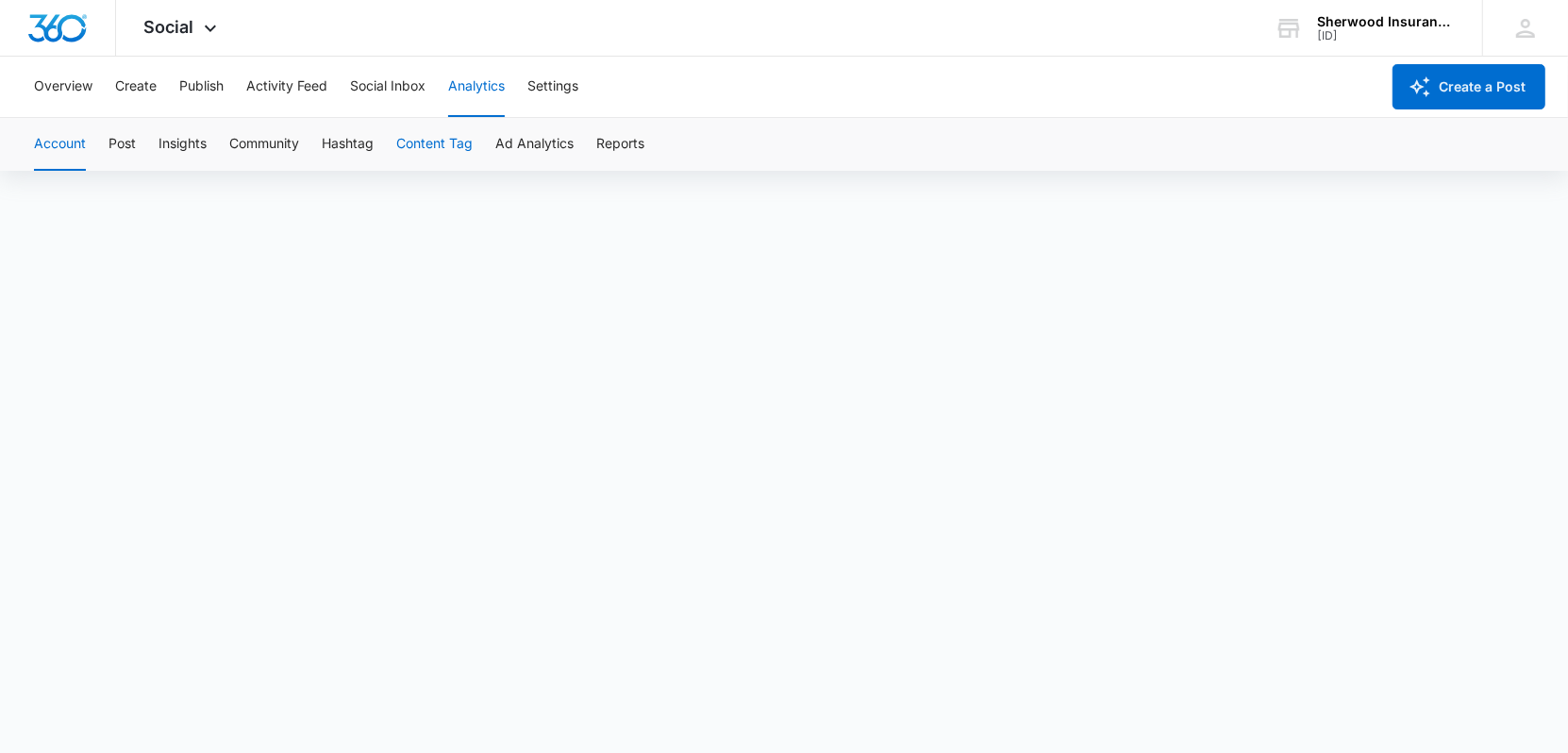 scroll, scrollTop: 13, scrollLeft: 0, axis: vertical 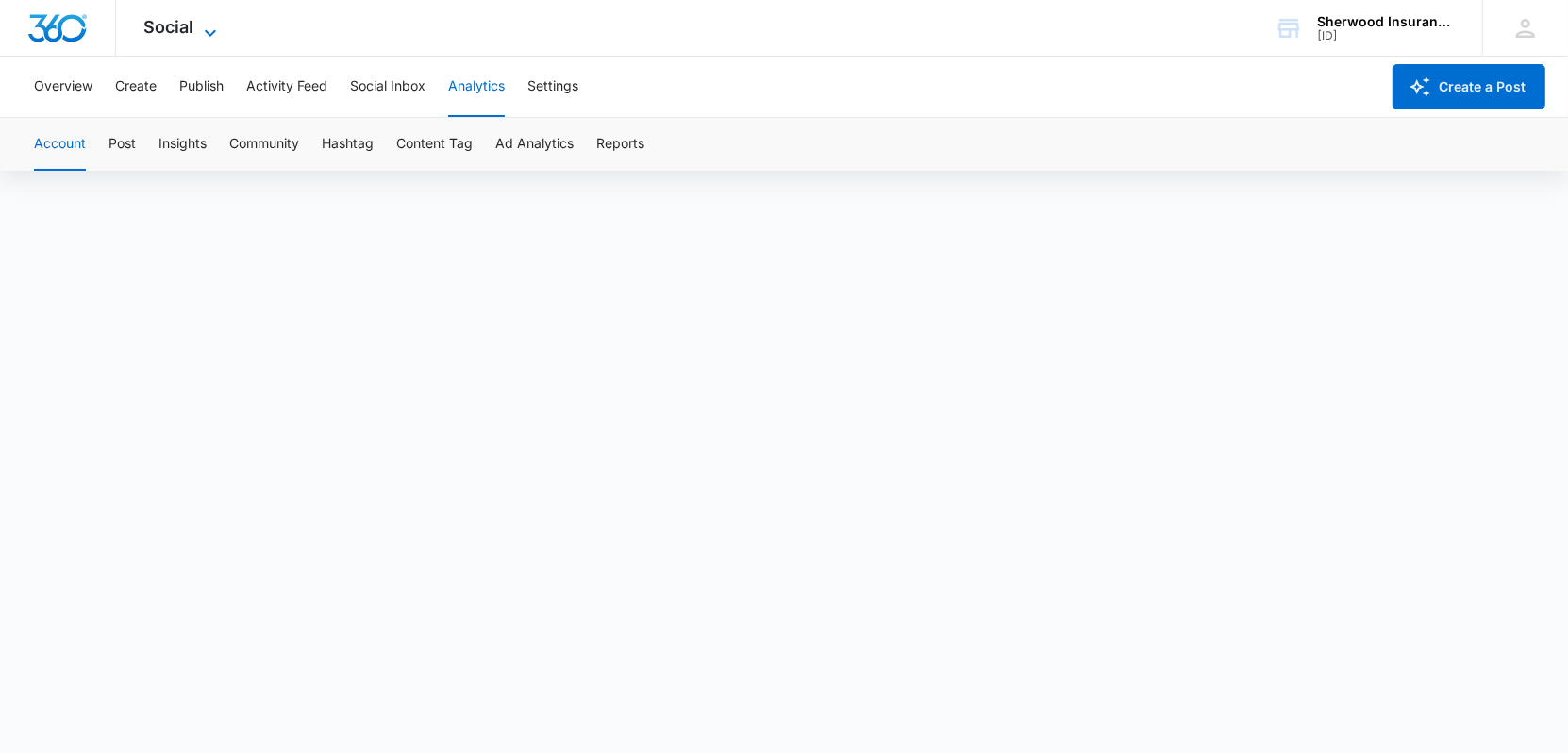 click on "Social" at bounding box center (169, 26) 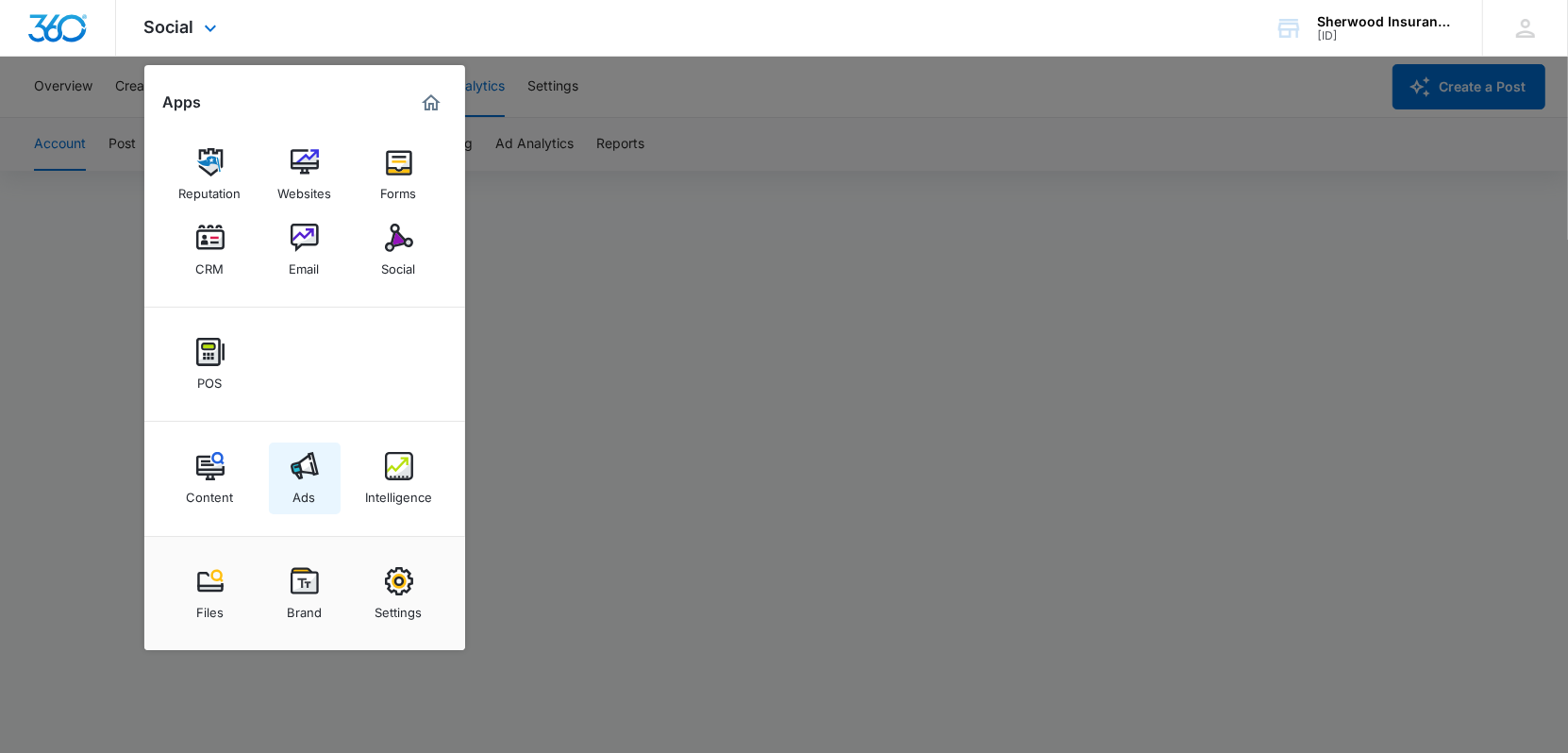 click at bounding box center (305, 466) 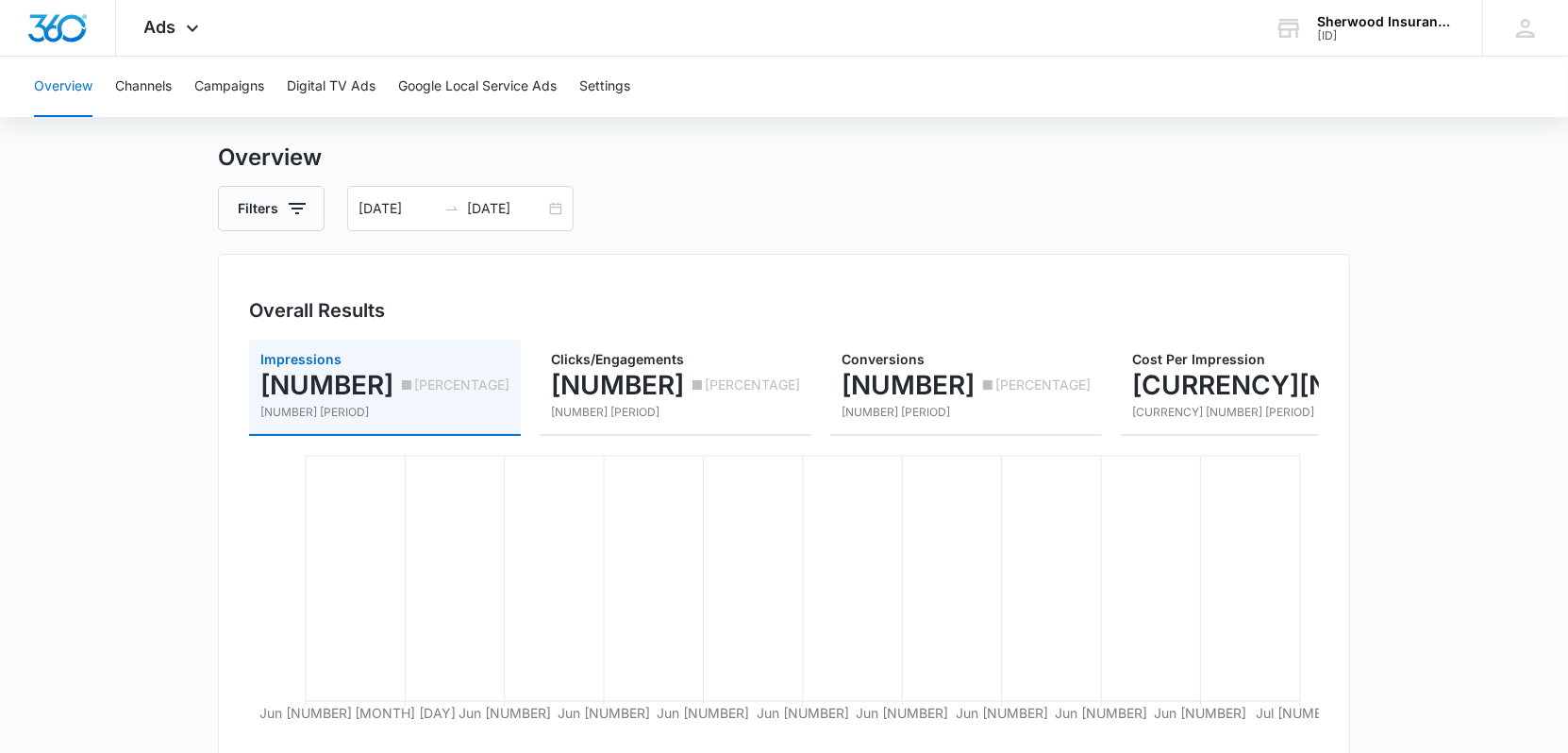 scroll, scrollTop: 0, scrollLeft: 0, axis: both 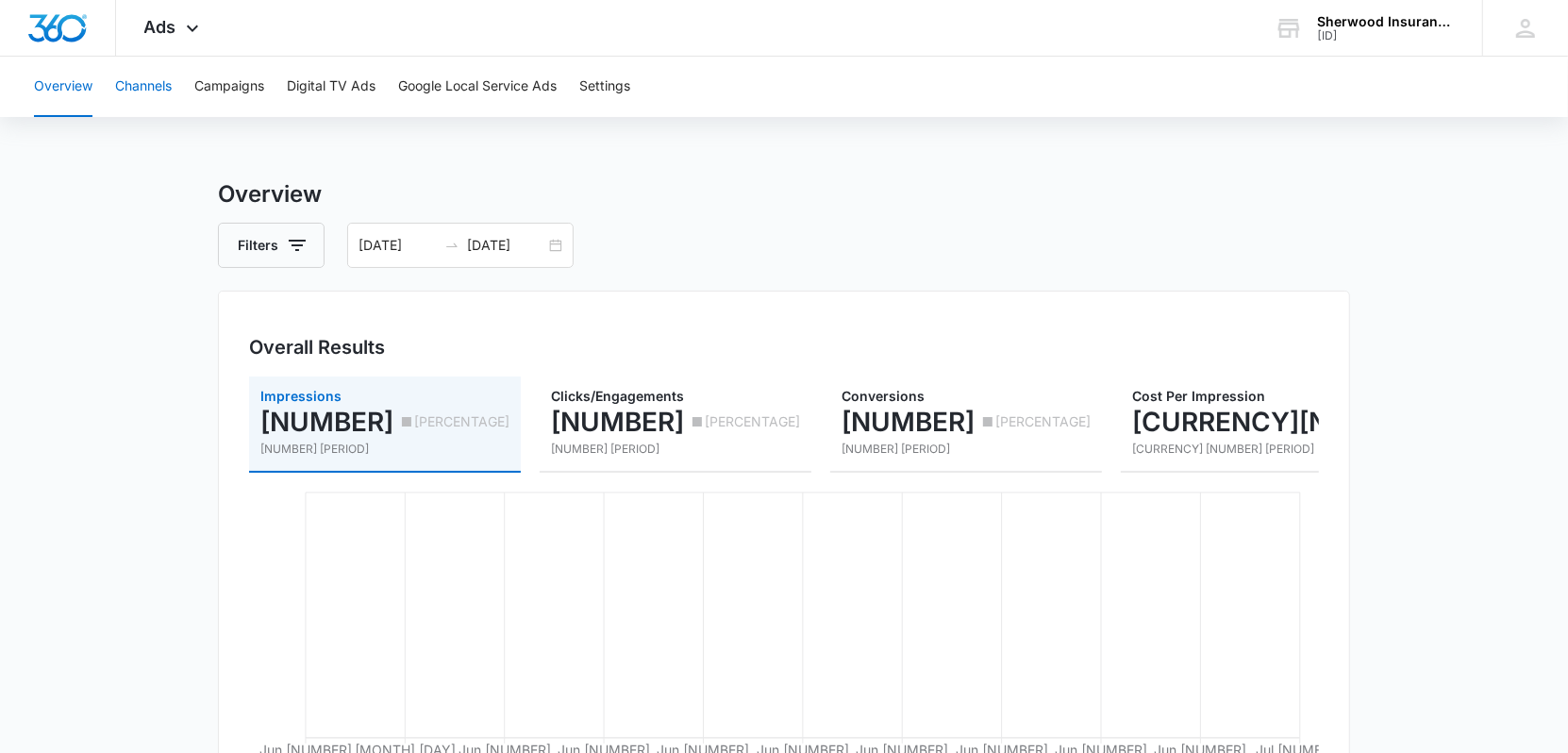 click on "Channels" at bounding box center (143, 87) 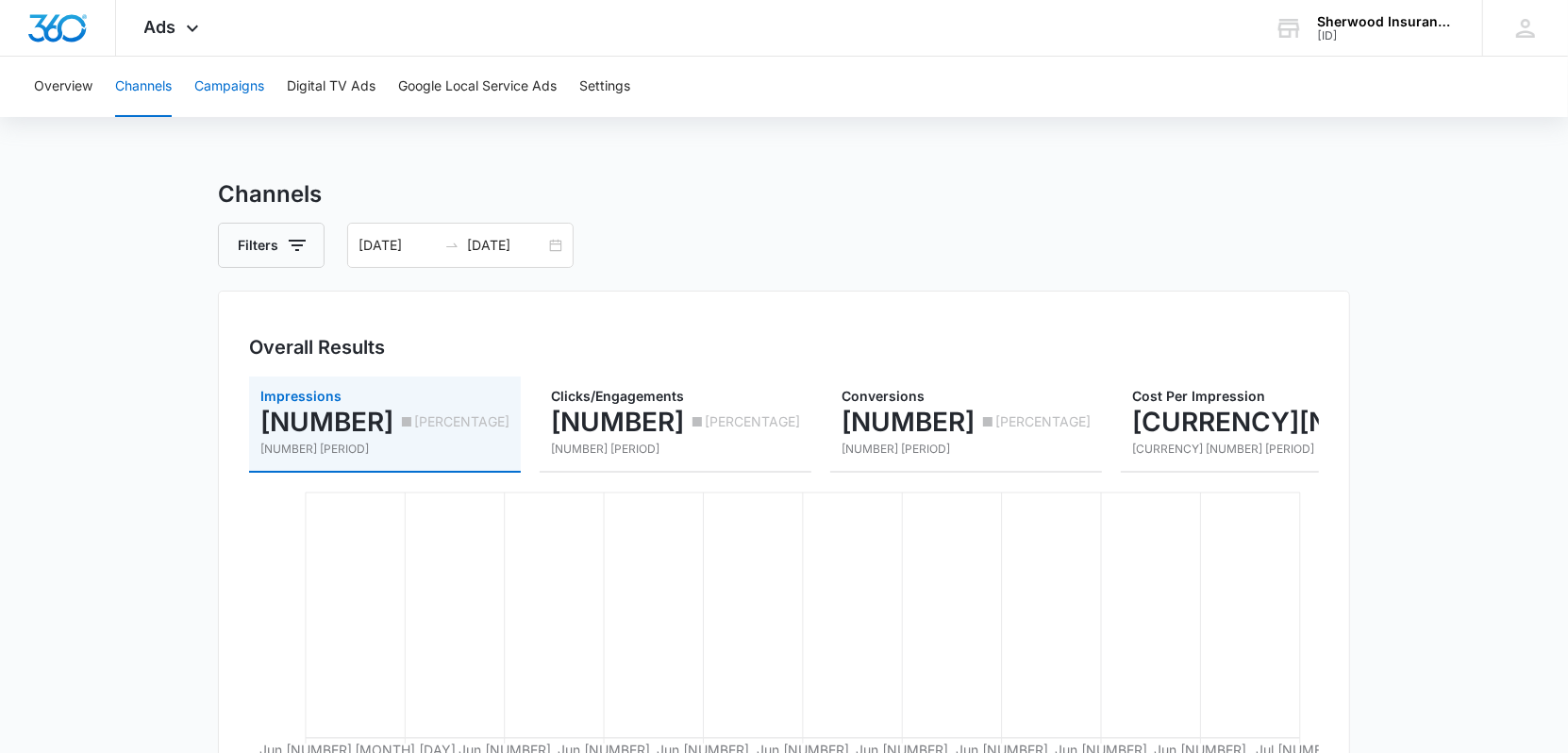 click on "Campaigns" at bounding box center (229, 87) 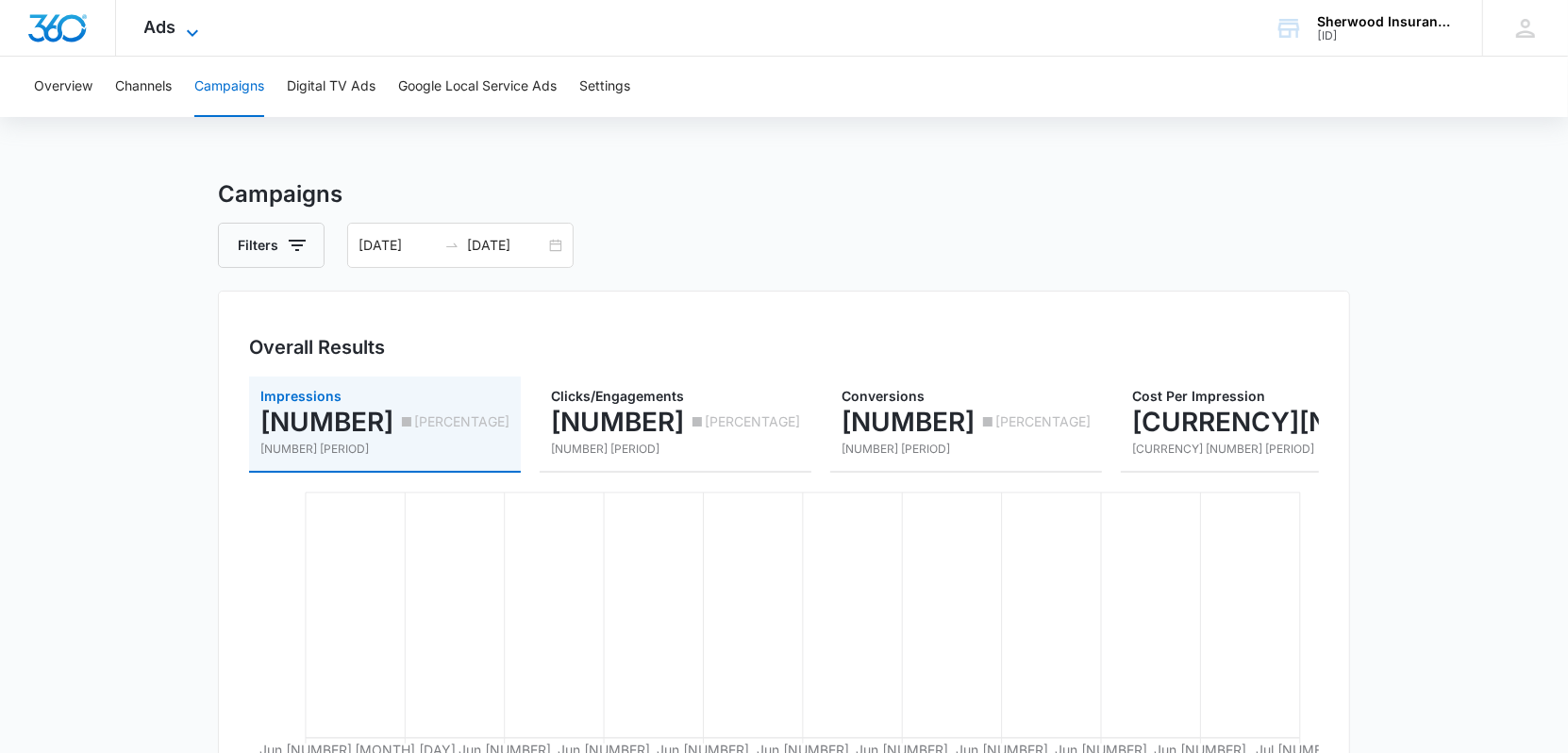 click on "Ads" at bounding box center (160, 26) 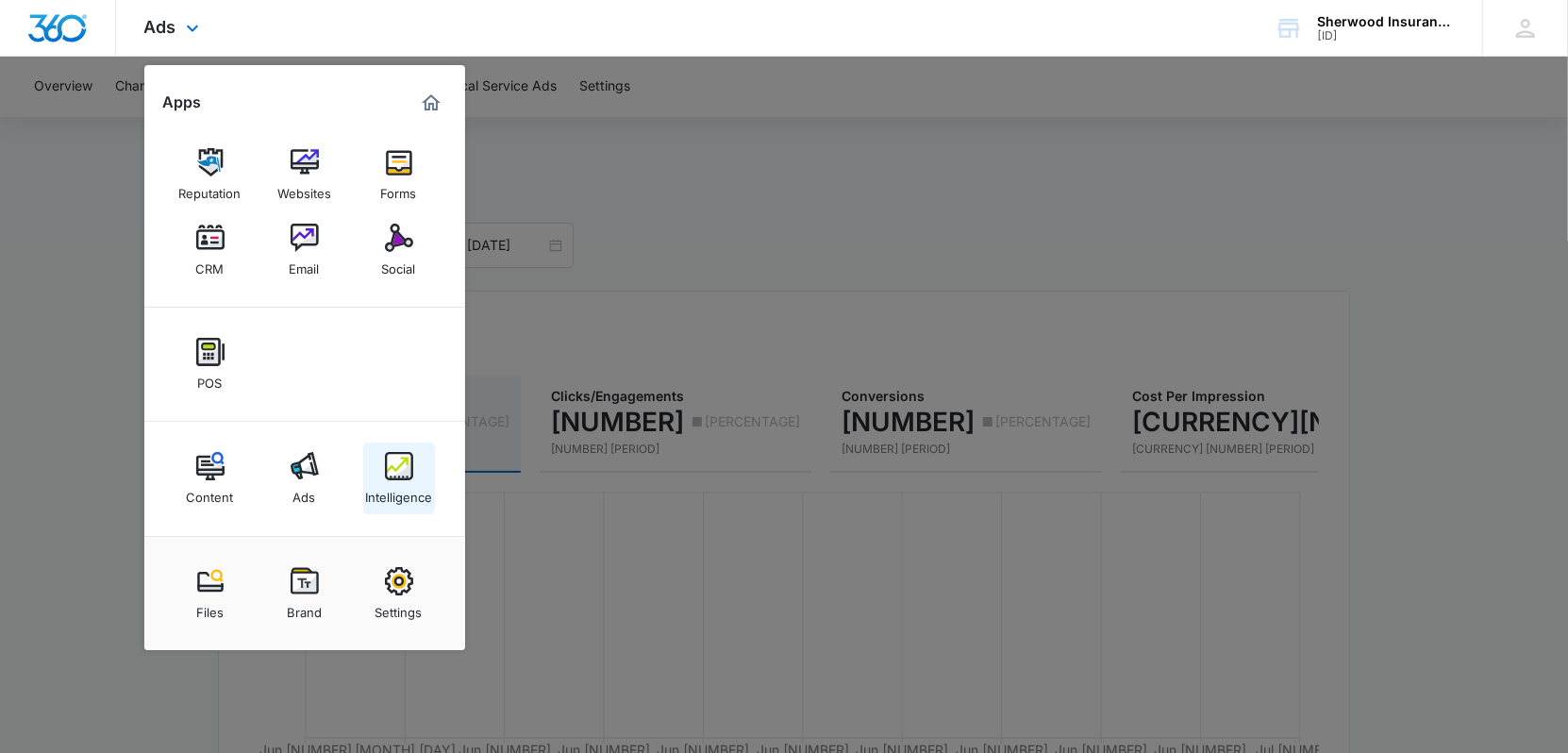 click at bounding box center [399, 466] 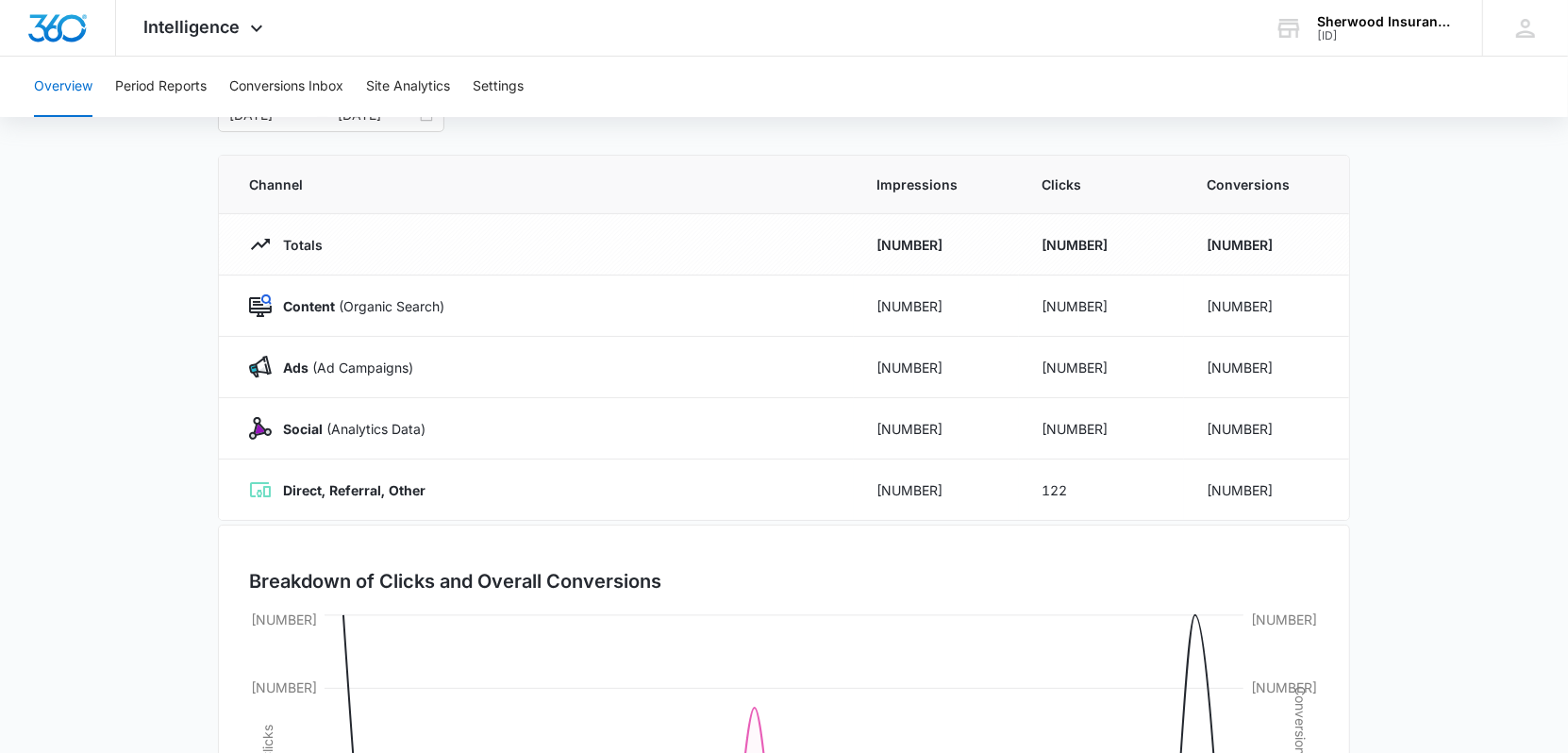 scroll, scrollTop: 36, scrollLeft: 0, axis: vertical 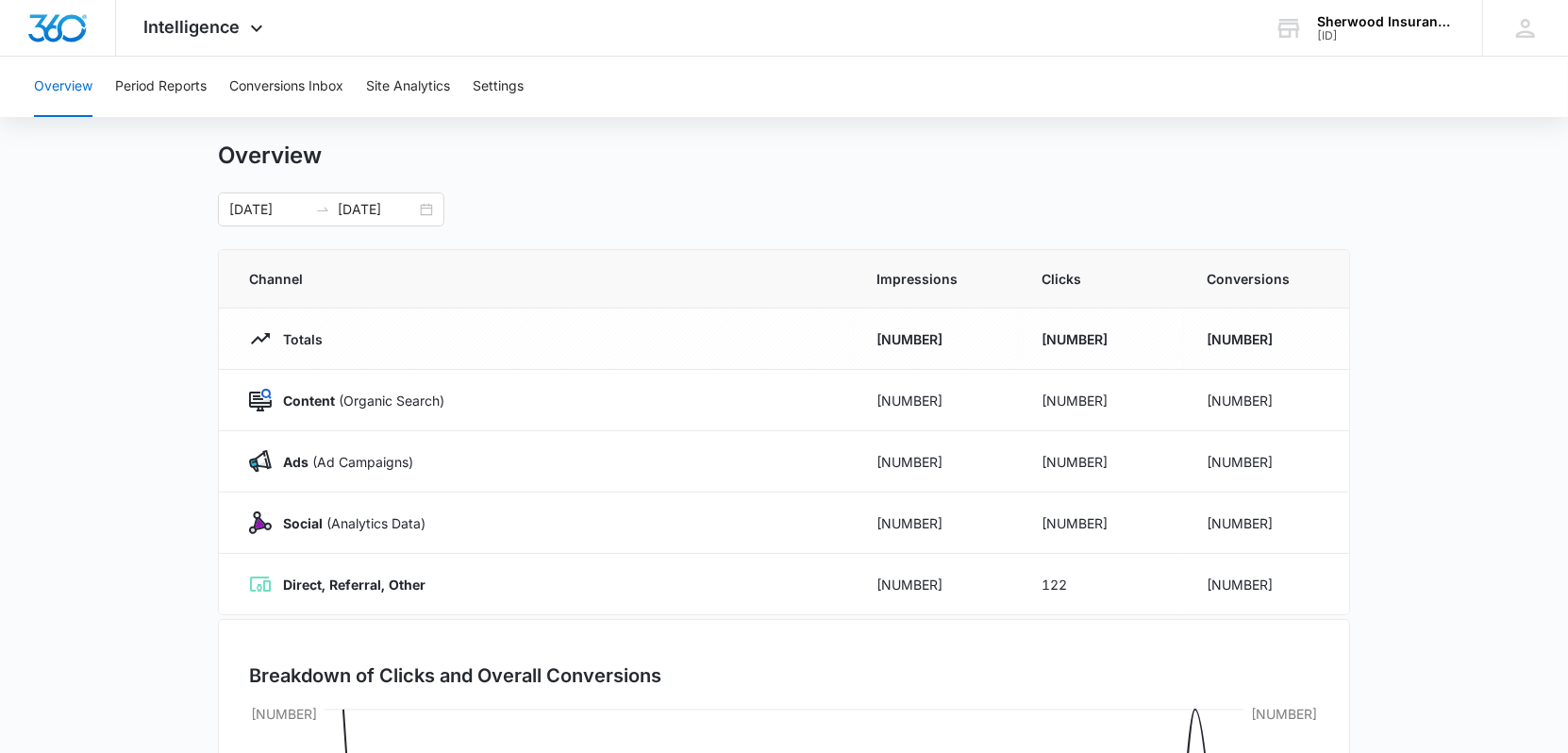 click on "Totals" at bounding box center (297, 339) 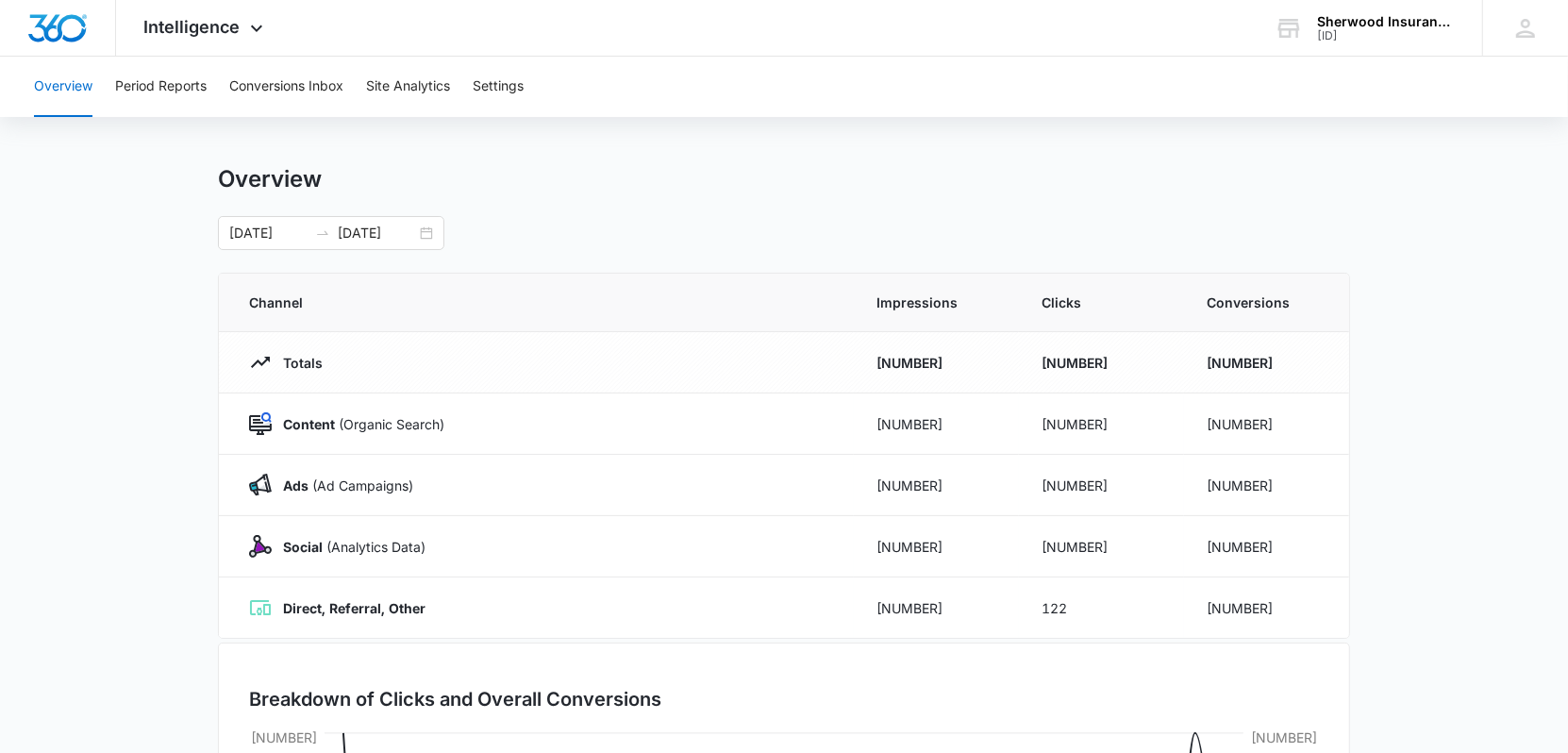 scroll, scrollTop: 0, scrollLeft: 0, axis: both 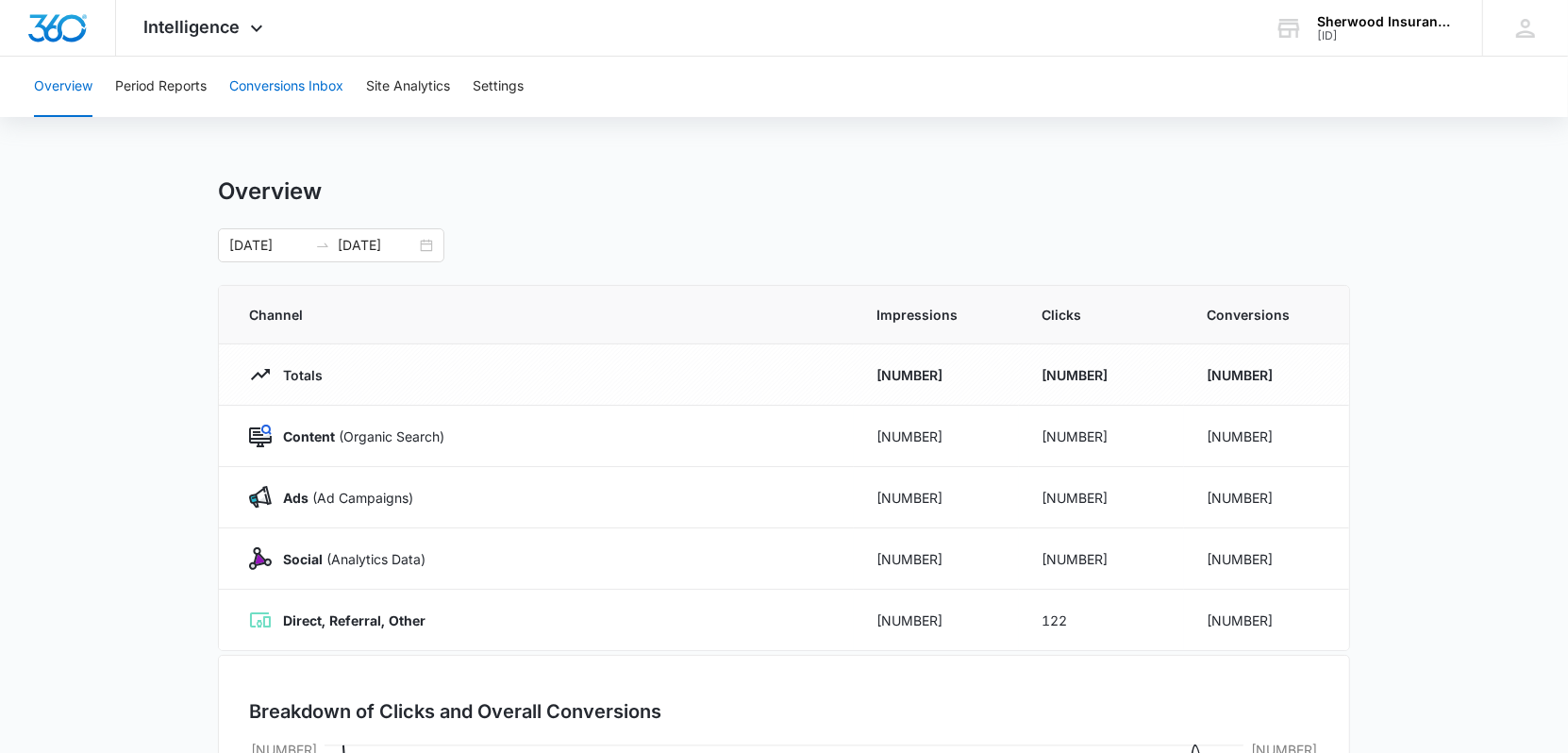 click on "Conversions Inbox" at bounding box center (286, 87) 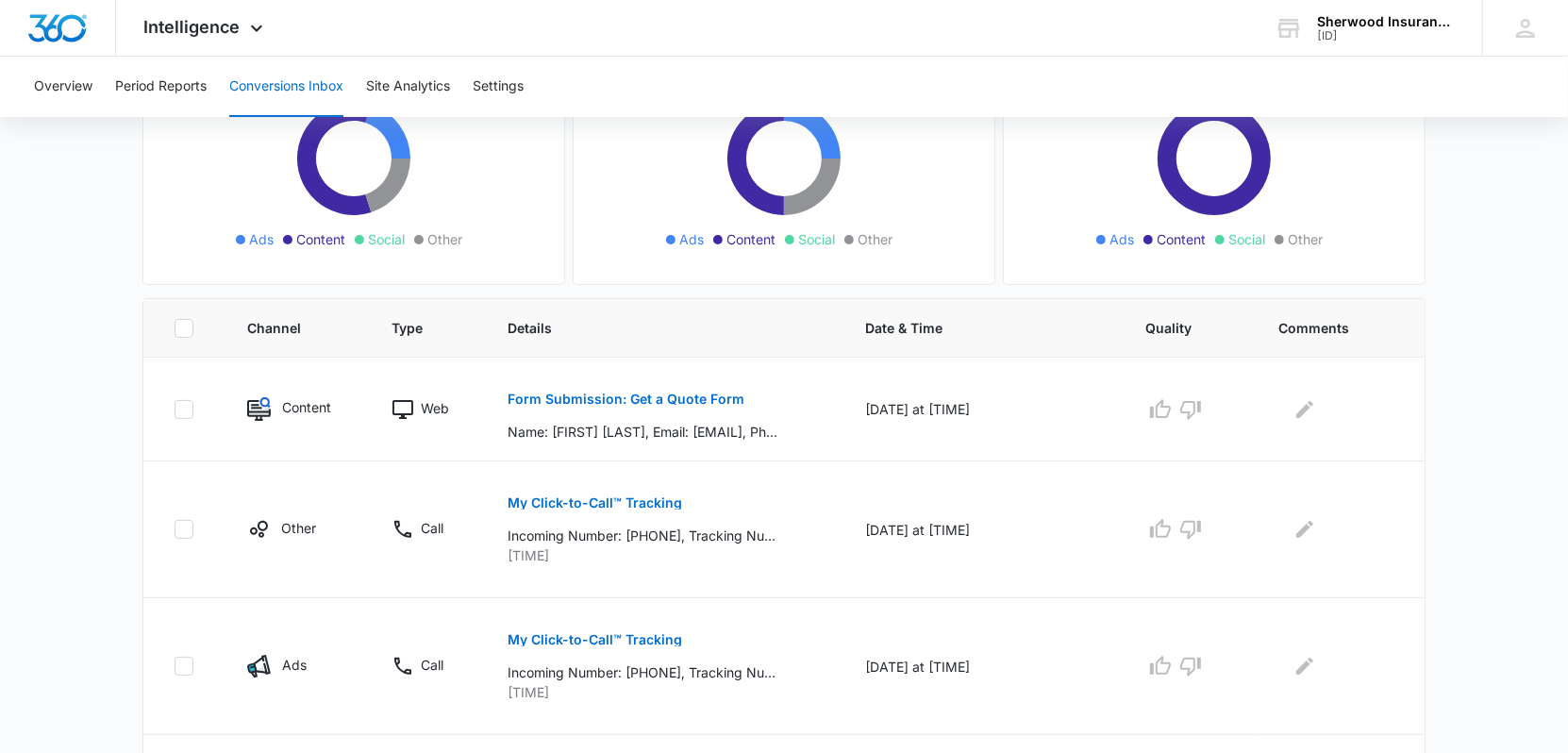 scroll, scrollTop: 283, scrollLeft: 0, axis: vertical 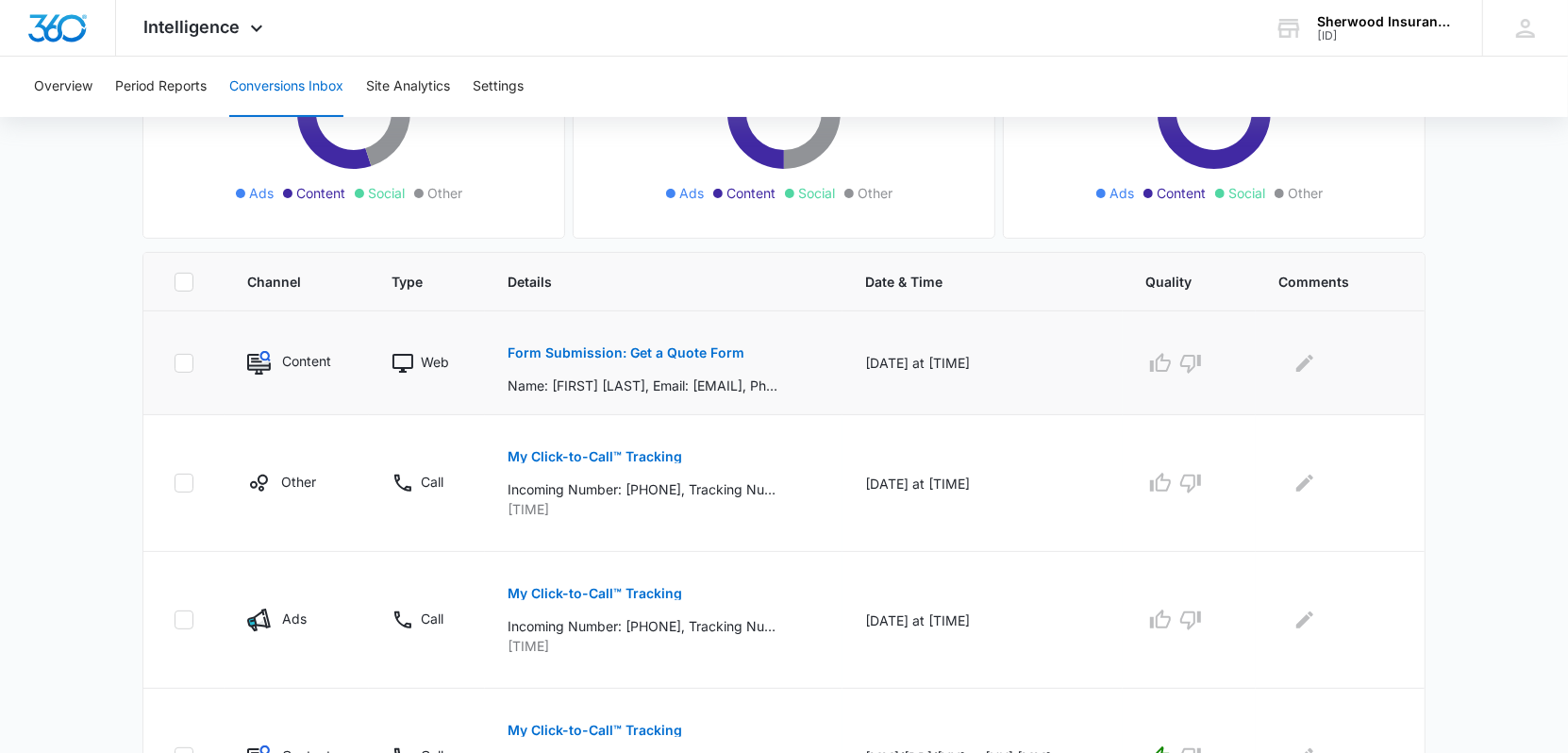 click on "Form Submission: Get a Quote Form" at bounding box center [626, 353] 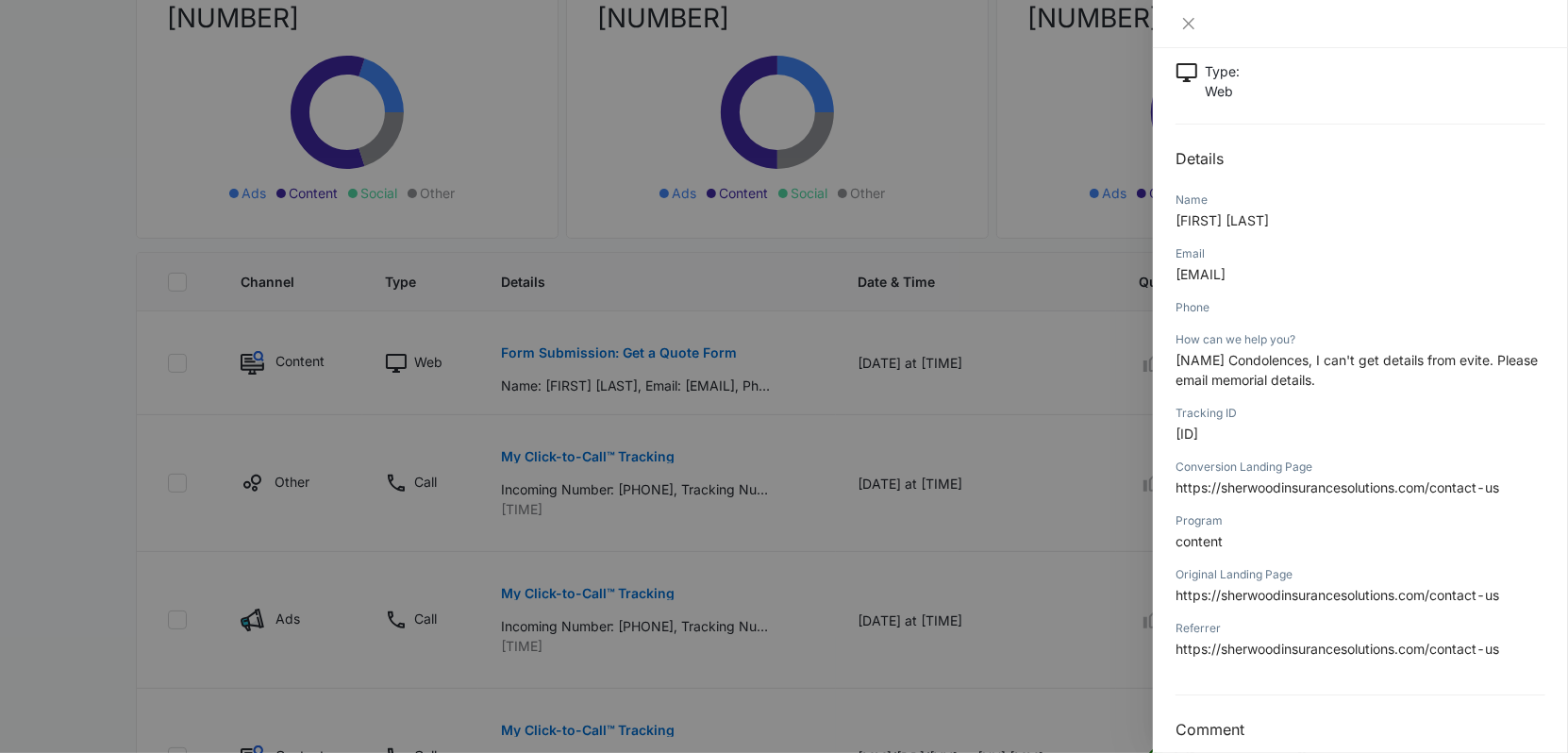 scroll, scrollTop: 141, scrollLeft: 0, axis: vertical 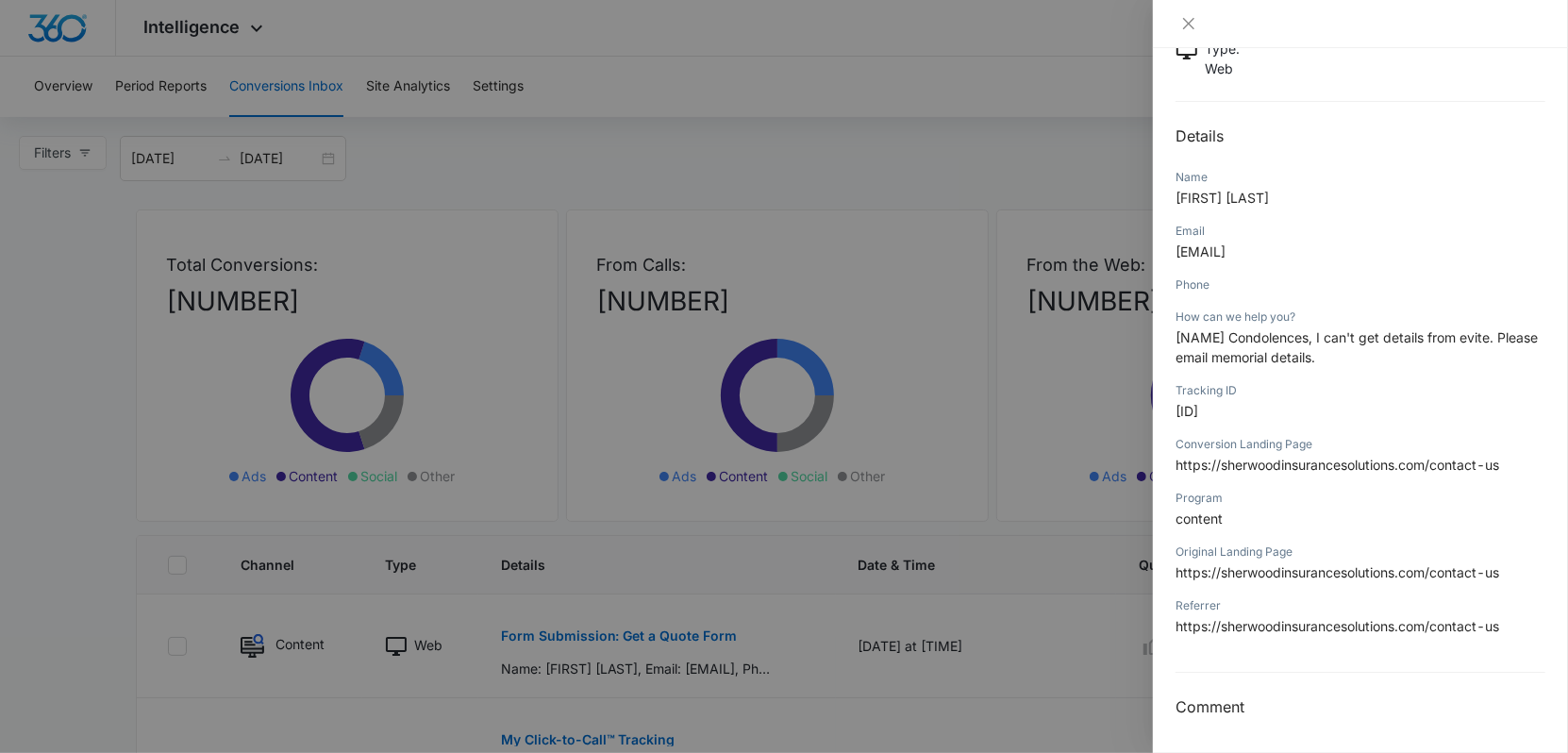 drag, startPoint x: 1173, startPoint y: 252, endPoint x: 1316, endPoint y: 259, distance: 143.17123 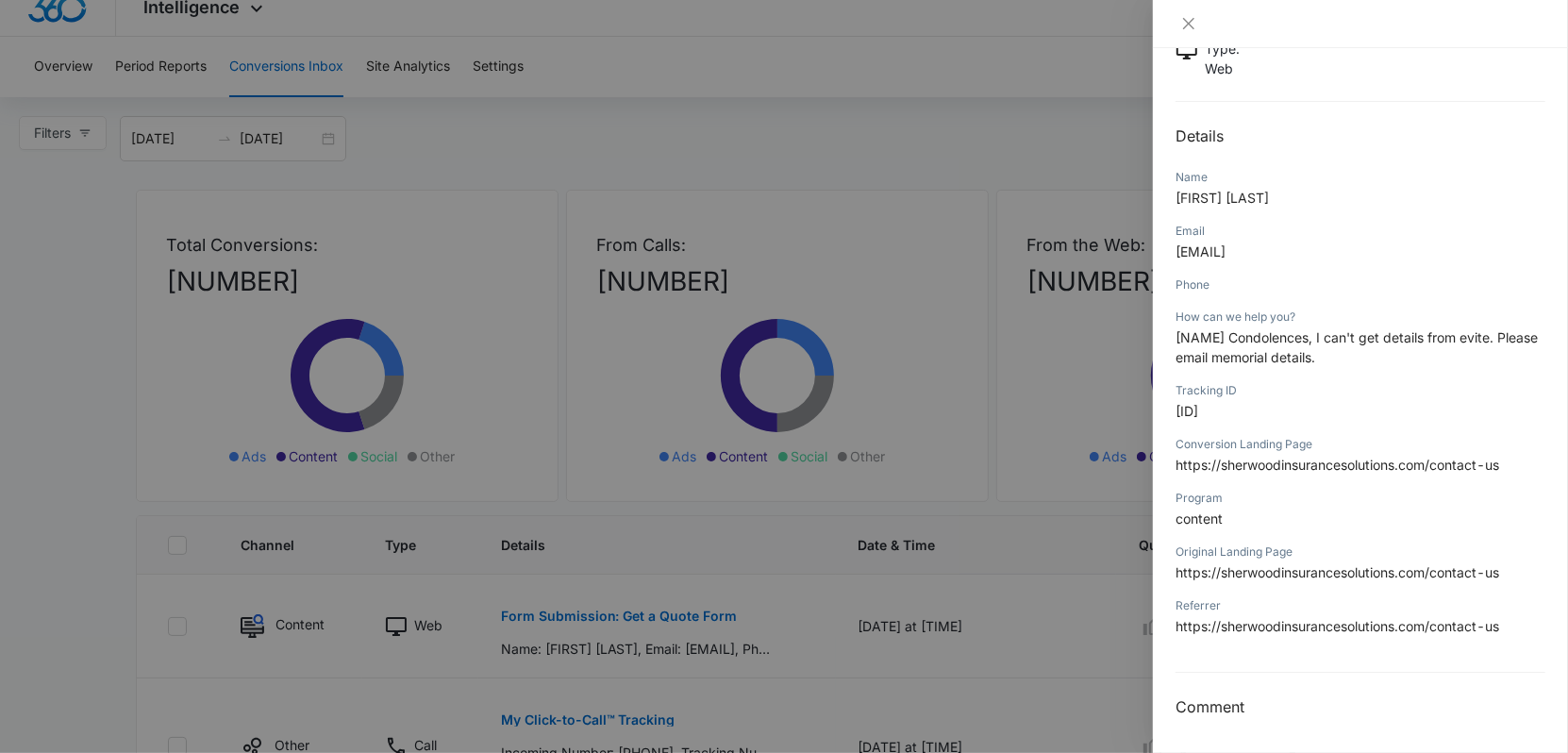 scroll, scrollTop: 0, scrollLeft: 0, axis: both 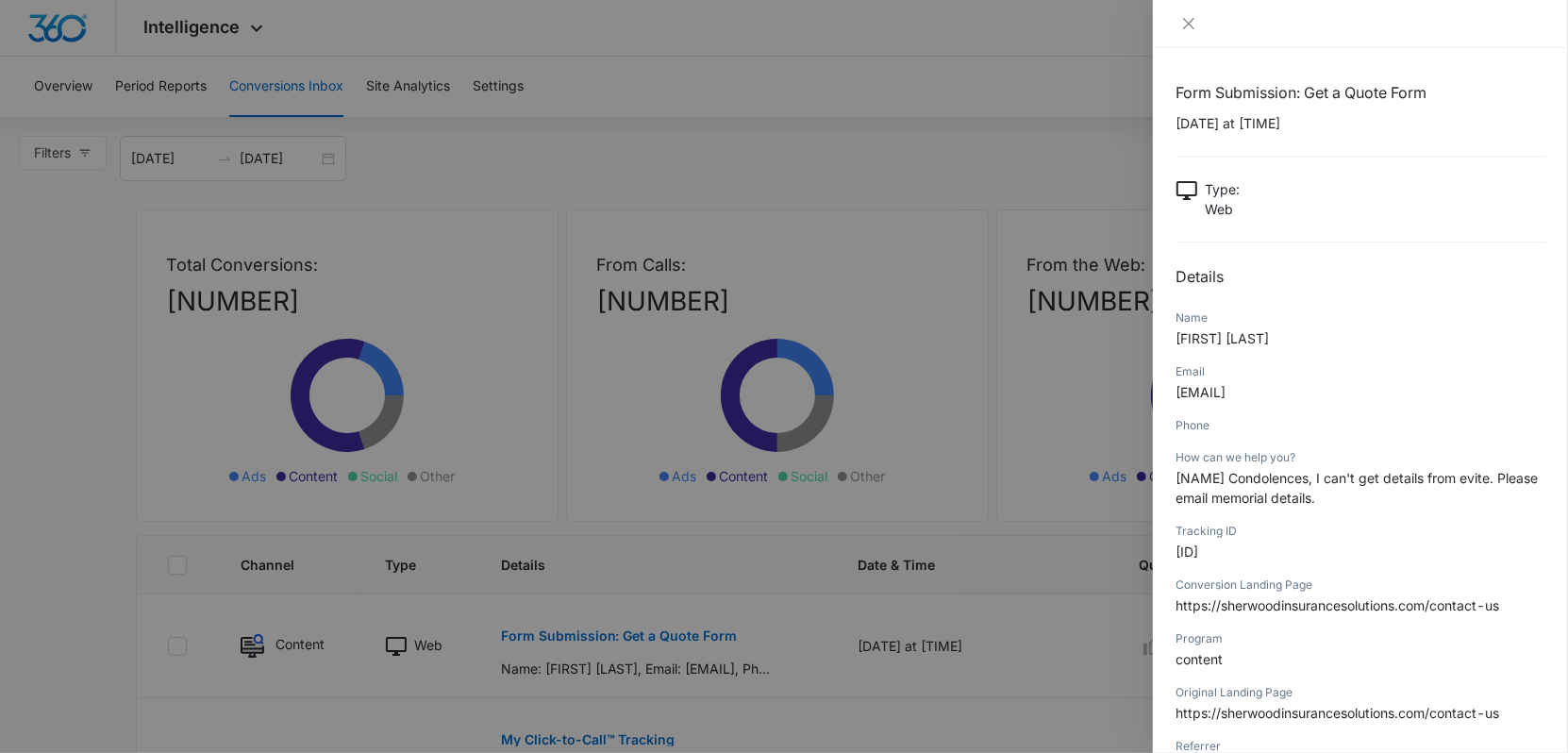 click at bounding box center [784, 376] 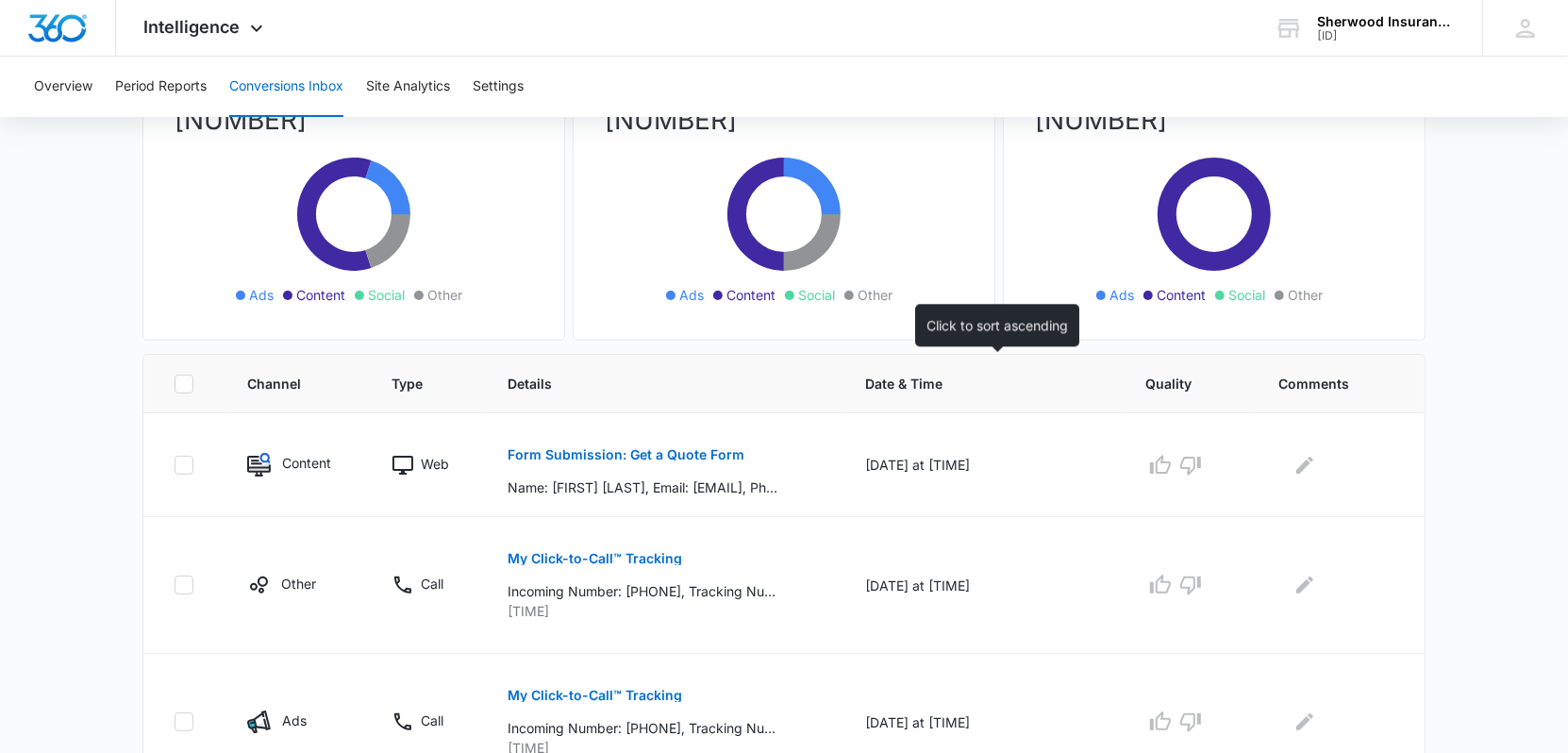 scroll, scrollTop: 283, scrollLeft: 0, axis: vertical 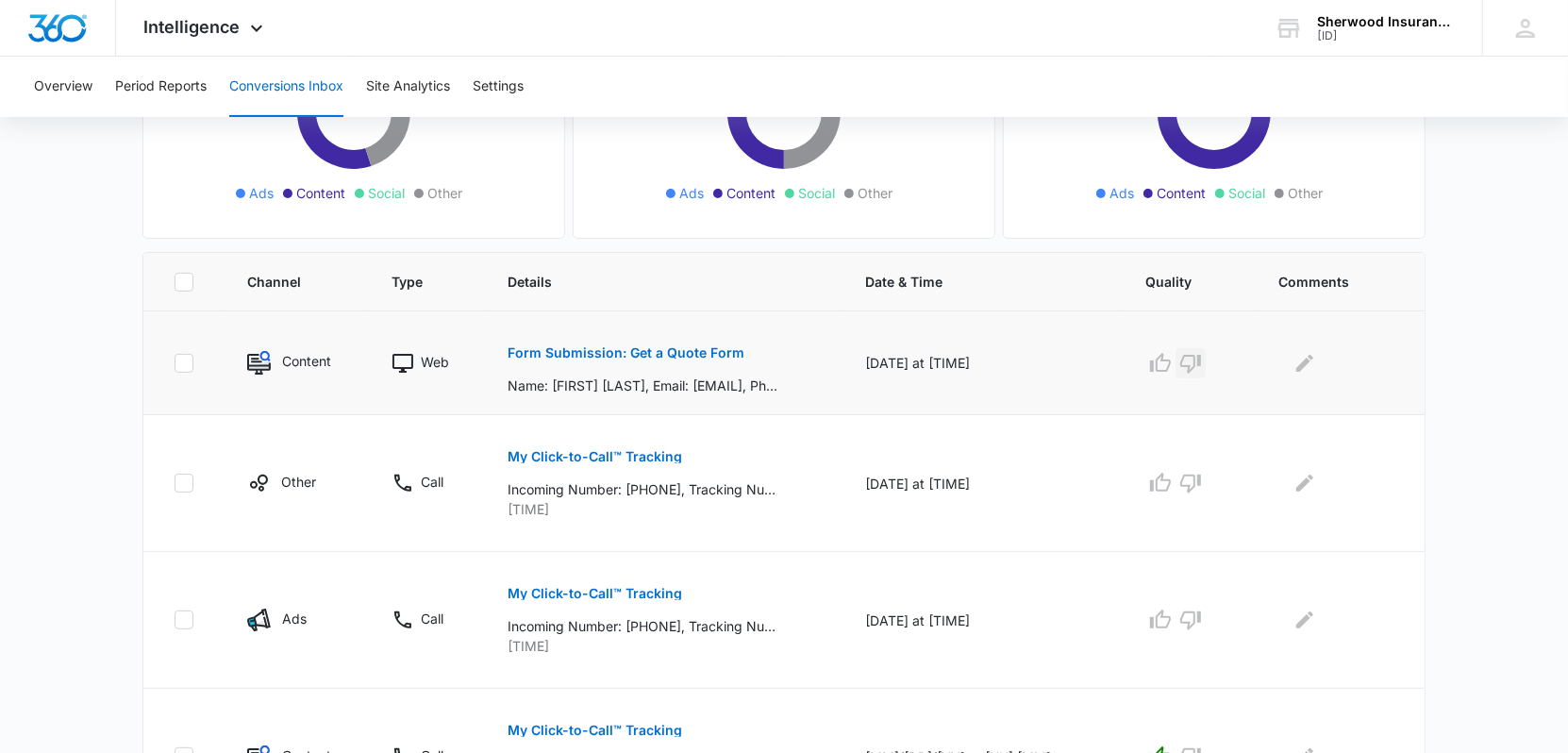 click at bounding box center [1191, 364] 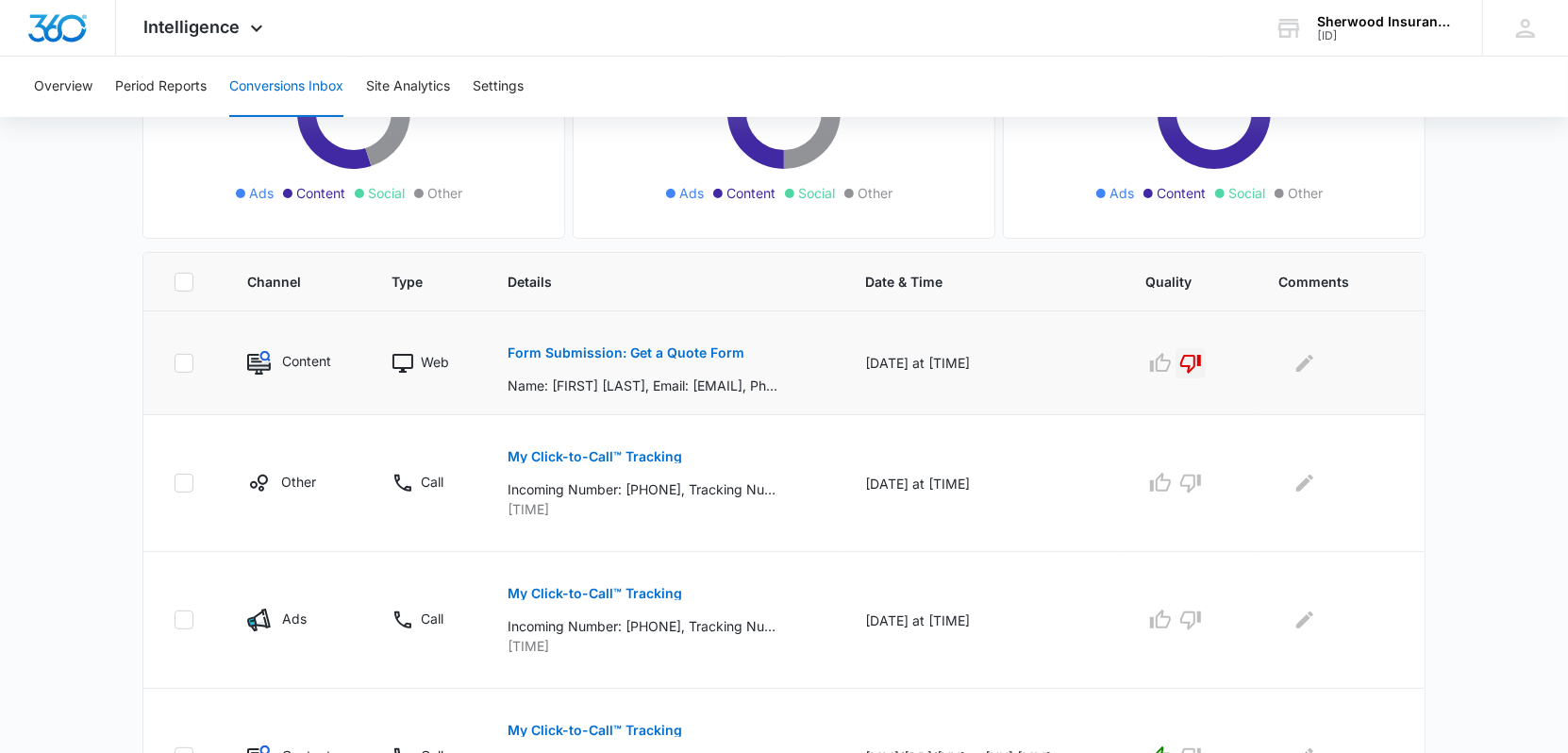 click at bounding box center (184, 363) 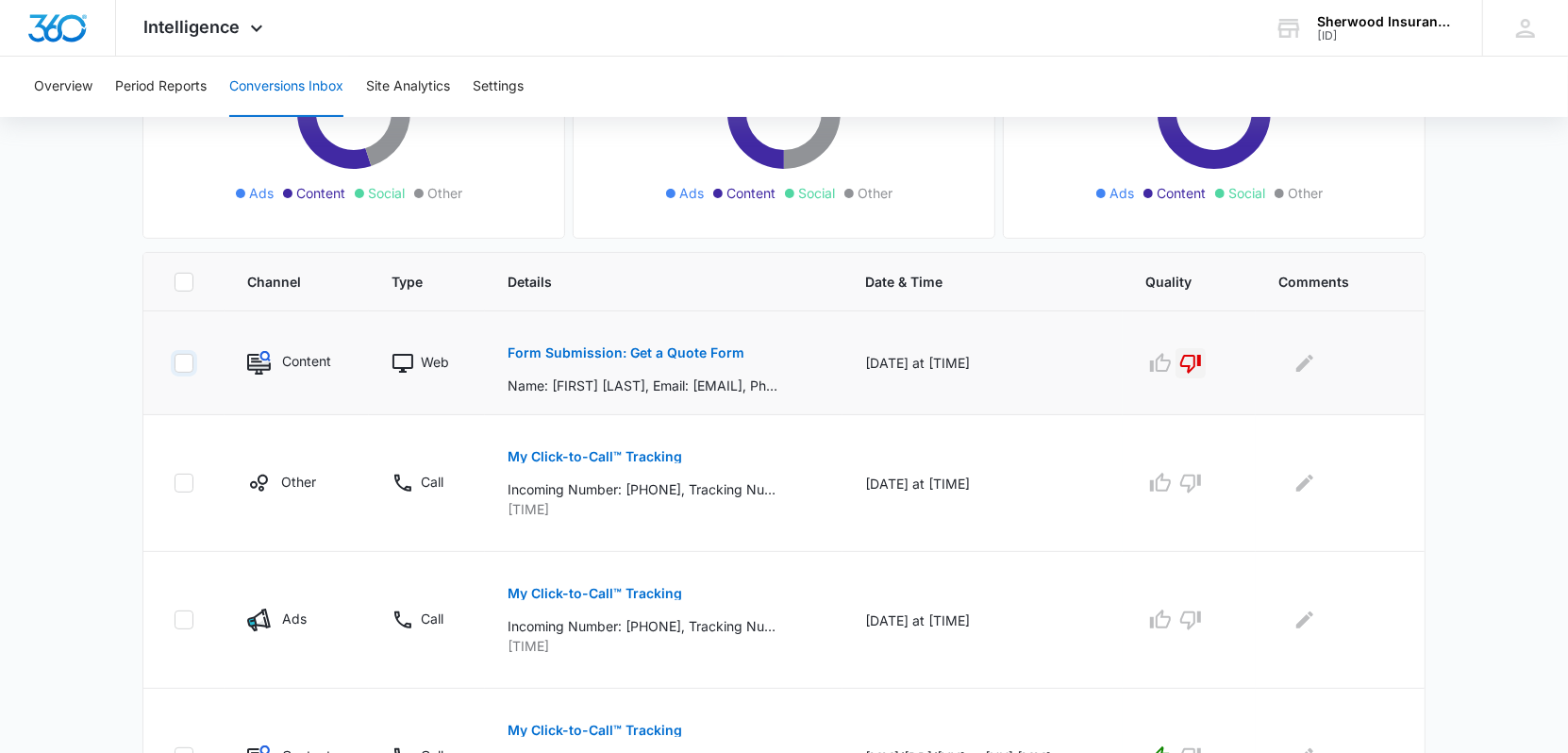 click at bounding box center (174, 362) 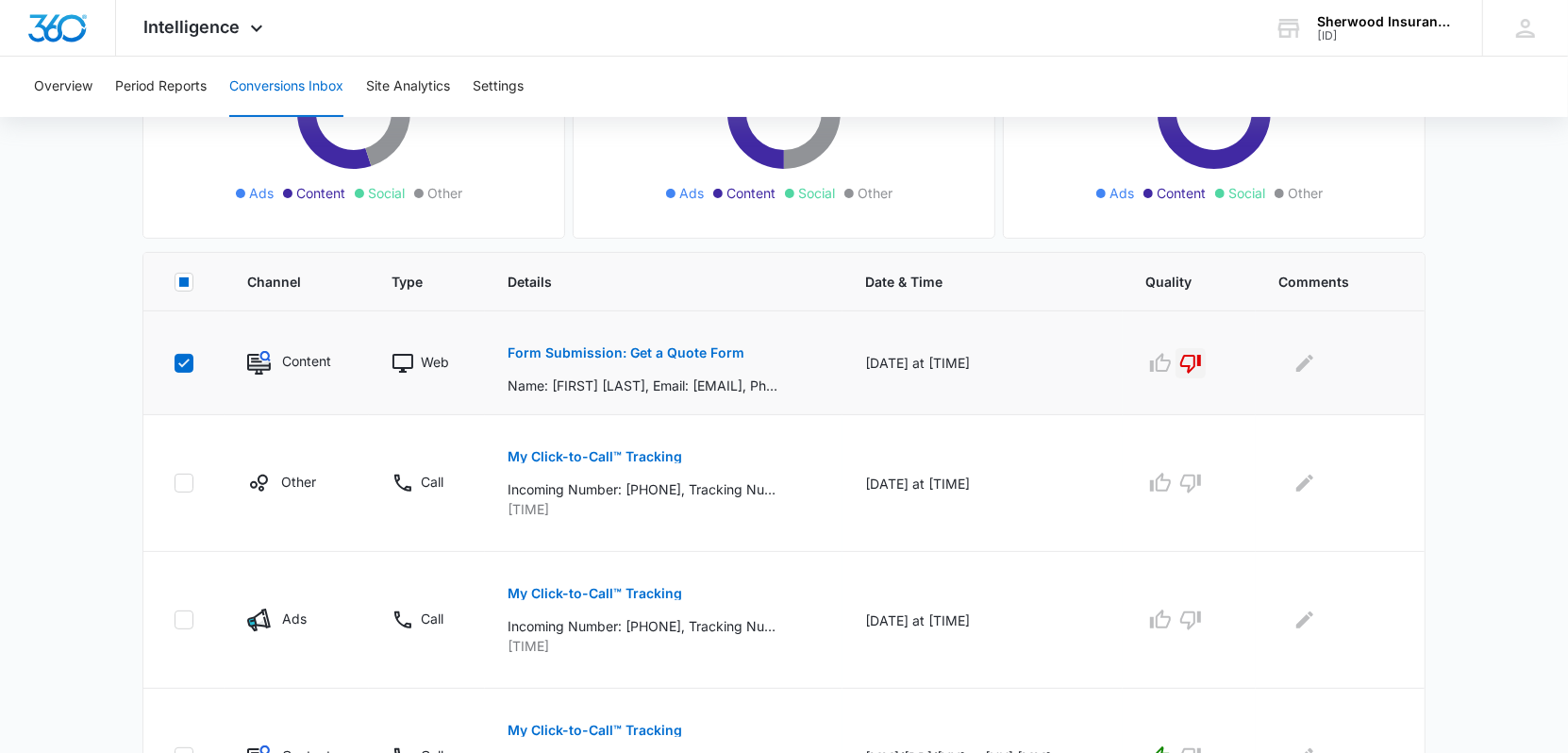 click at bounding box center (188, 363) 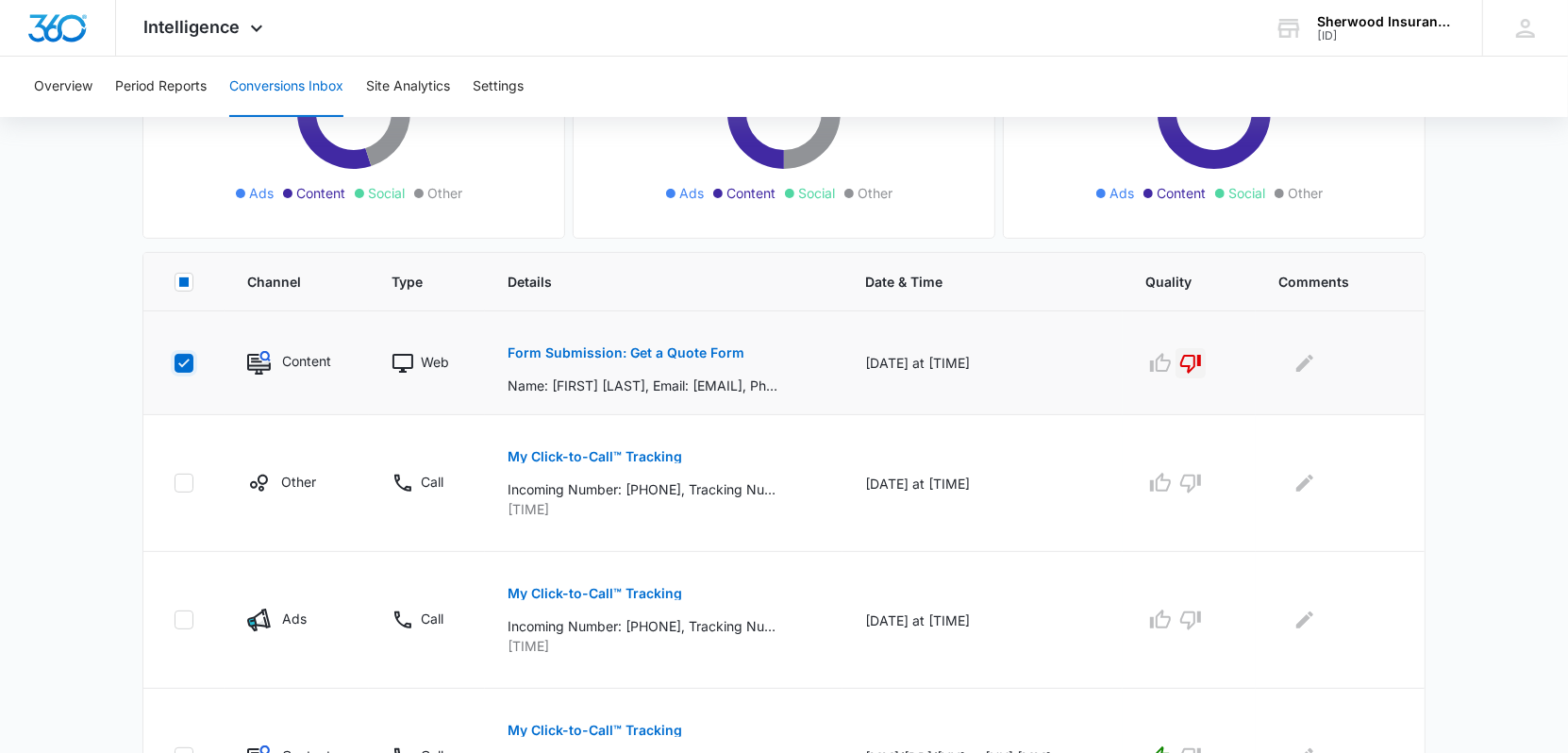 click at bounding box center (174, 362) 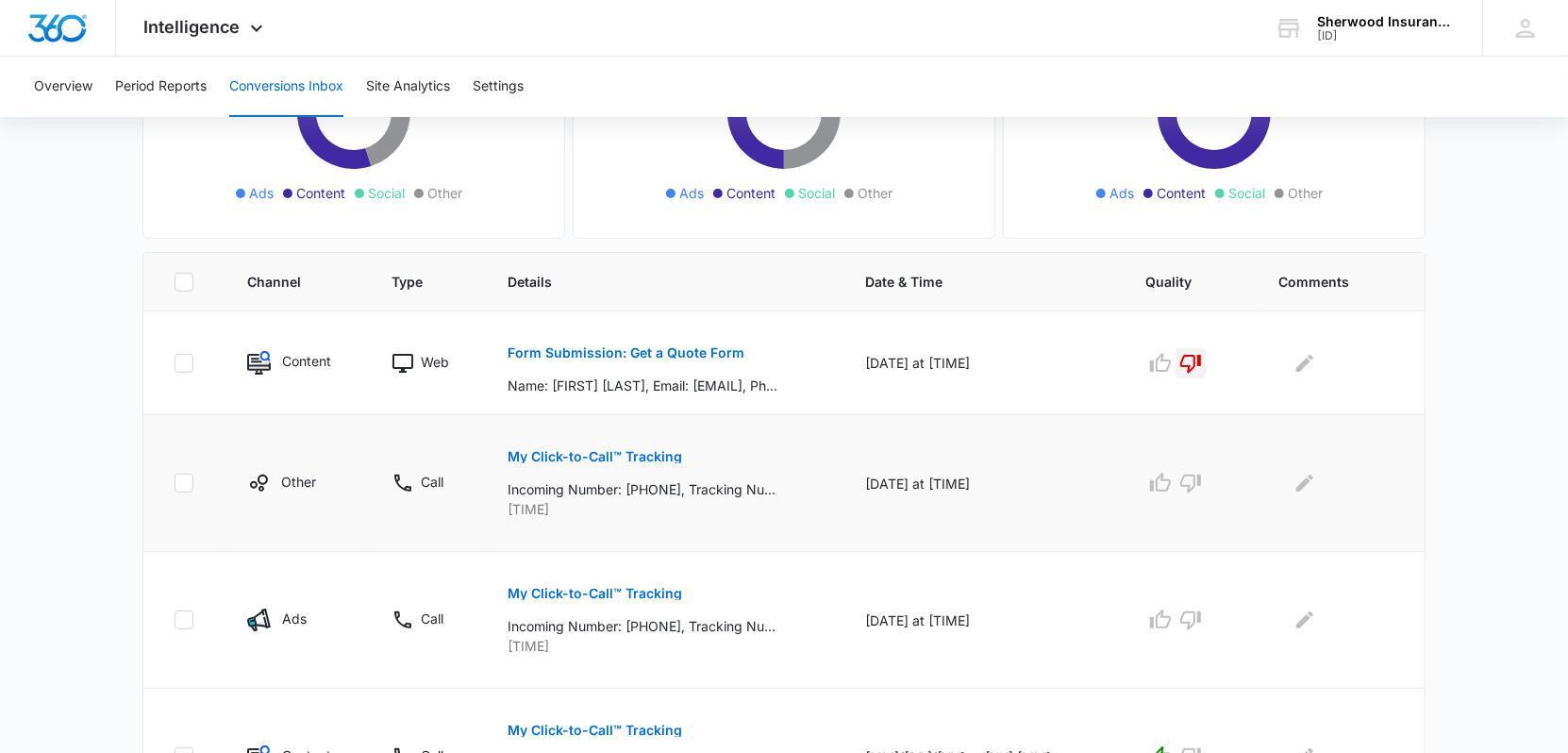 click on "My Click-to-Call™ Tracking" at bounding box center (626, 353) 